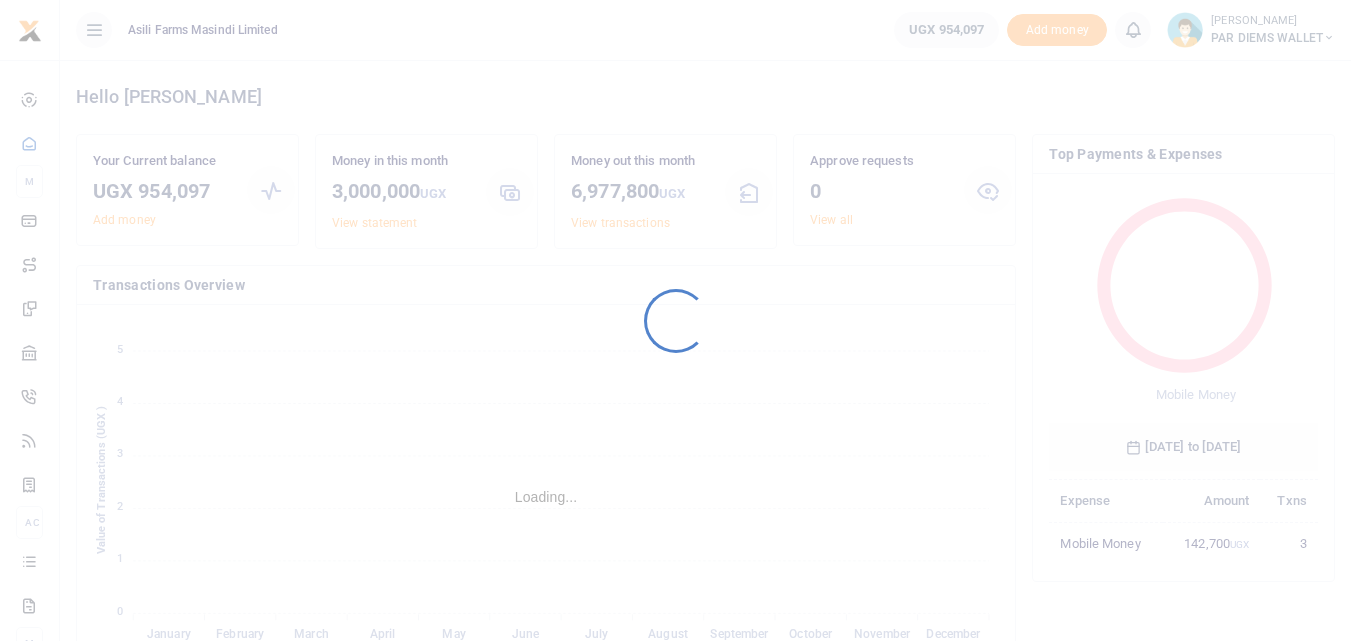 scroll, scrollTop: 0, scrollLeft: 0, axis: both 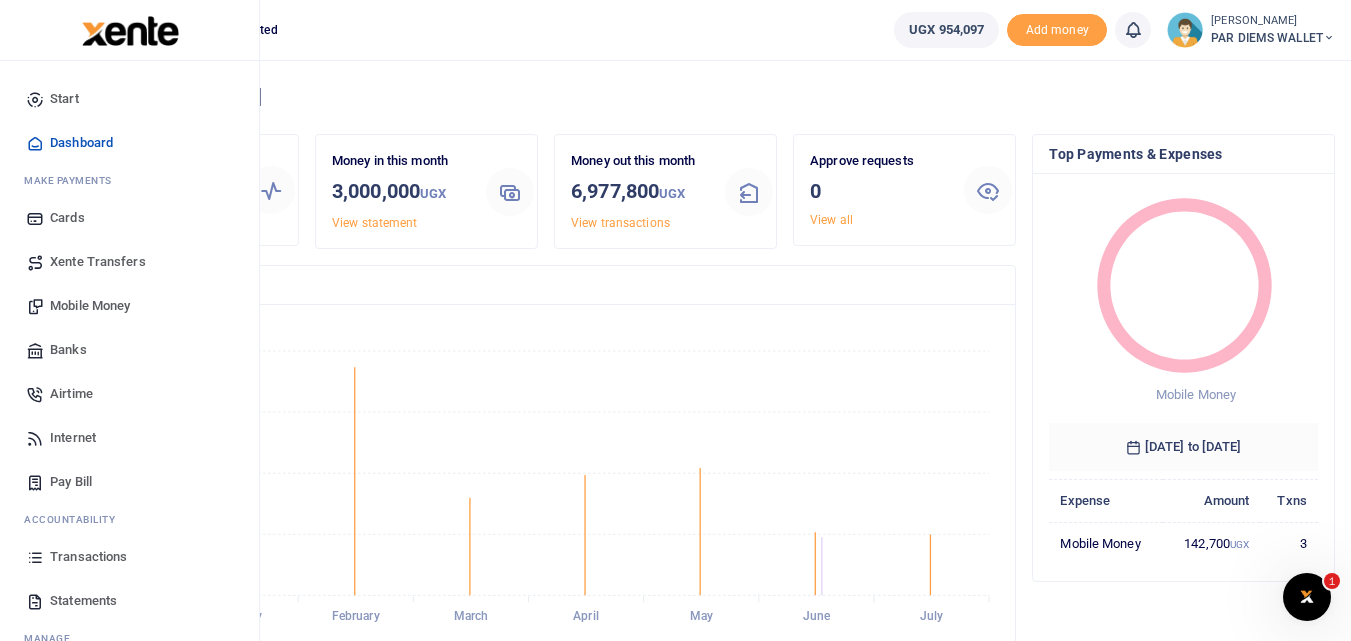 click at bounding box center [35, 557] 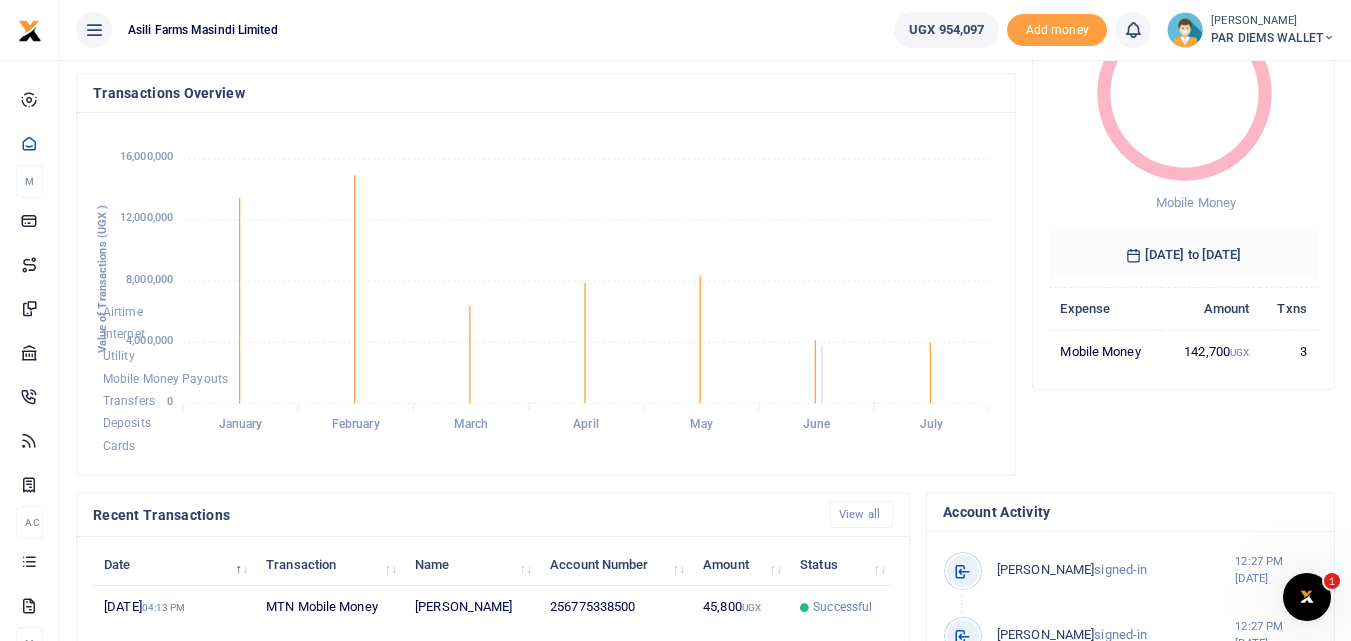 scroll, scrollTop: 0, scrollLeft: 0, axis: both 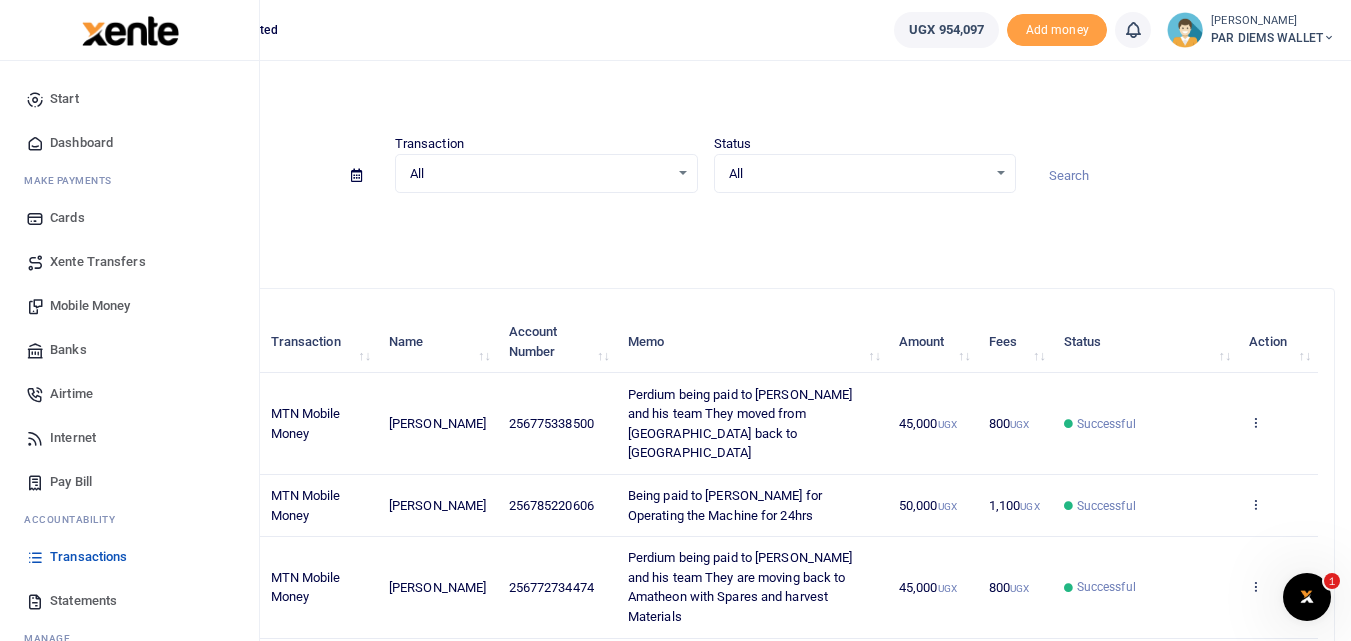 click on "Mobile Money" at bounding box center [90, 306] 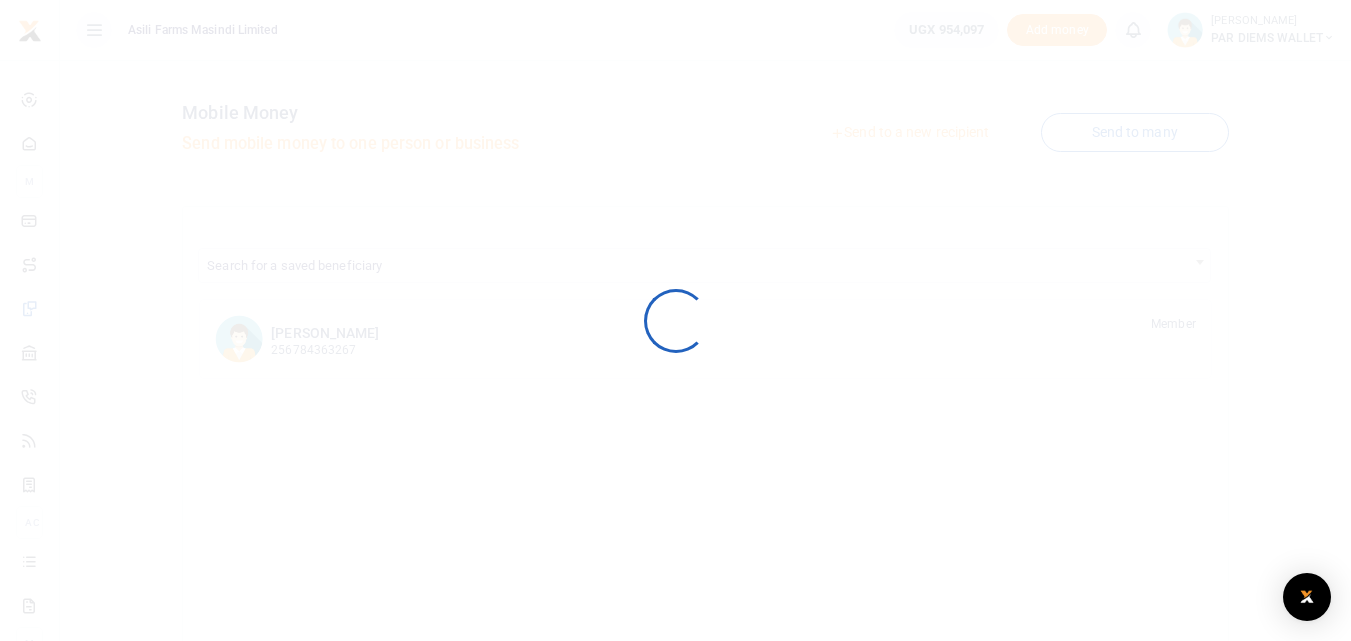 scroll, scrollTop: 0, scrollLeft: 0, axis: both 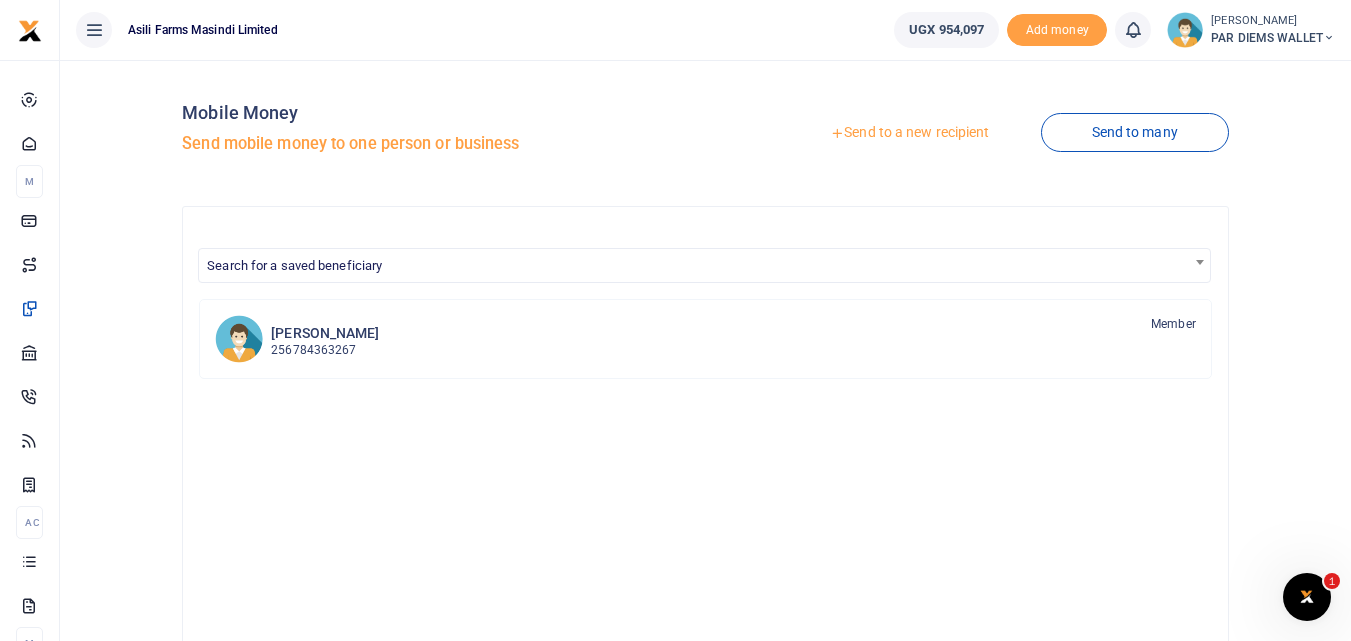 click on "Send to a new recipient" at bounding box center (909, 133) 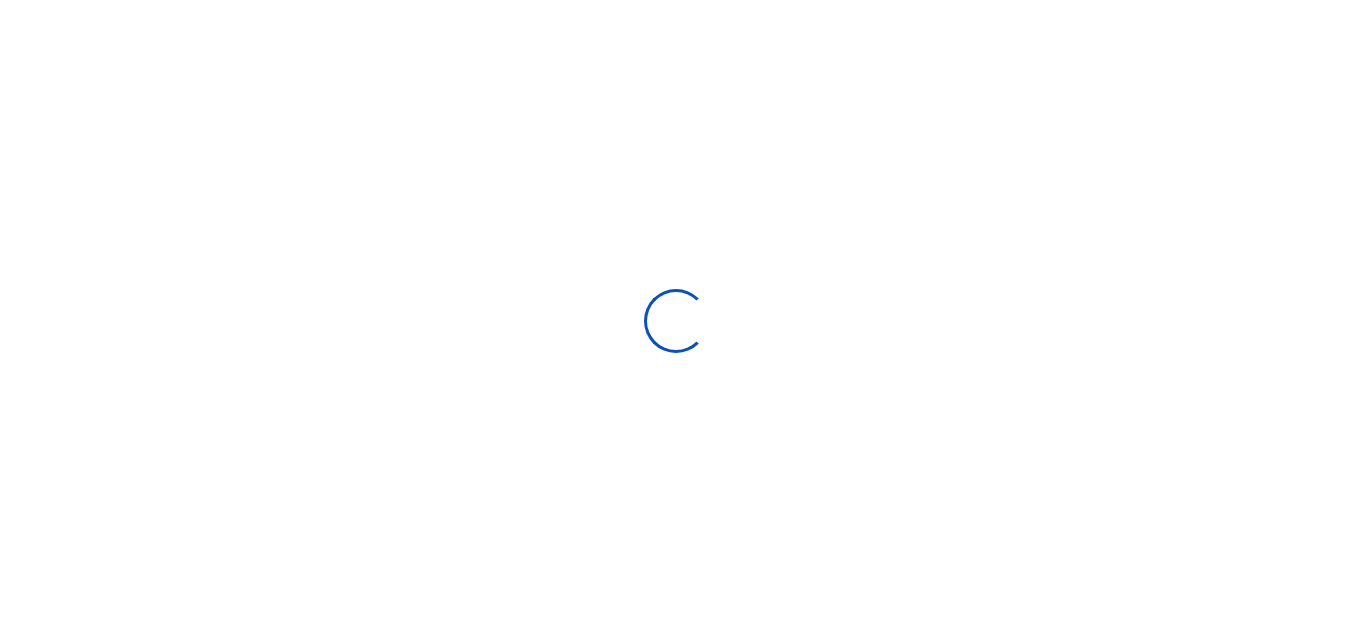 select 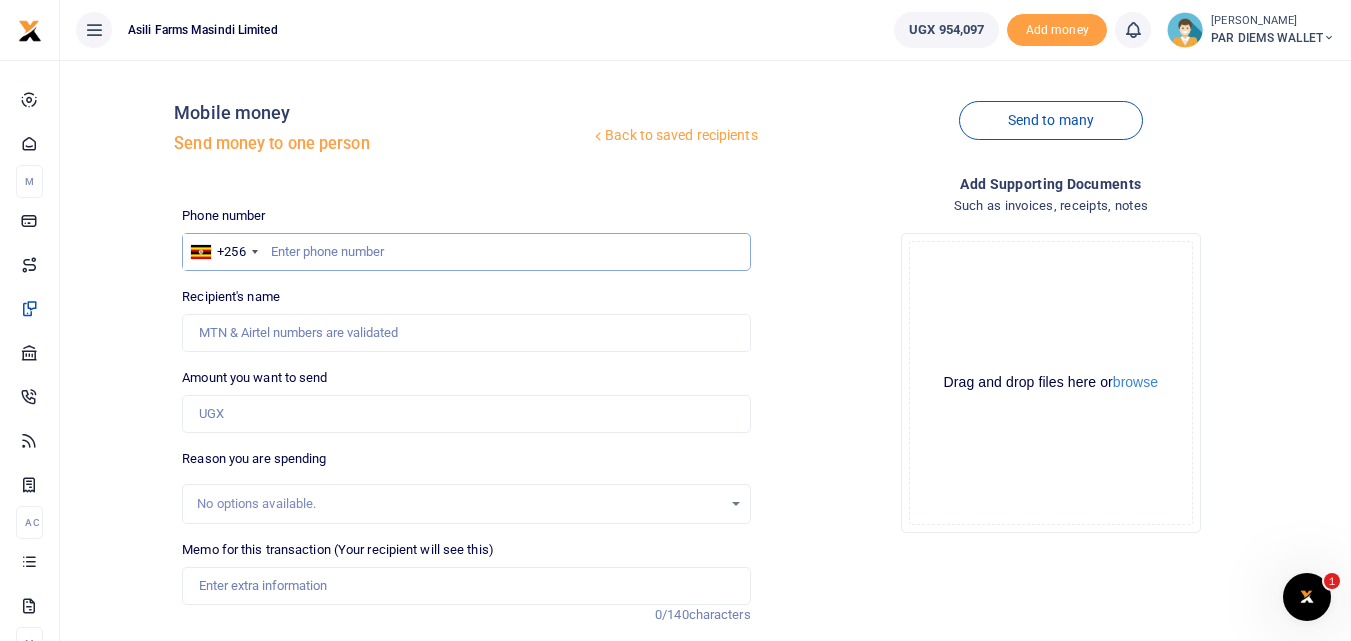 click at bounding box center [466, 252] 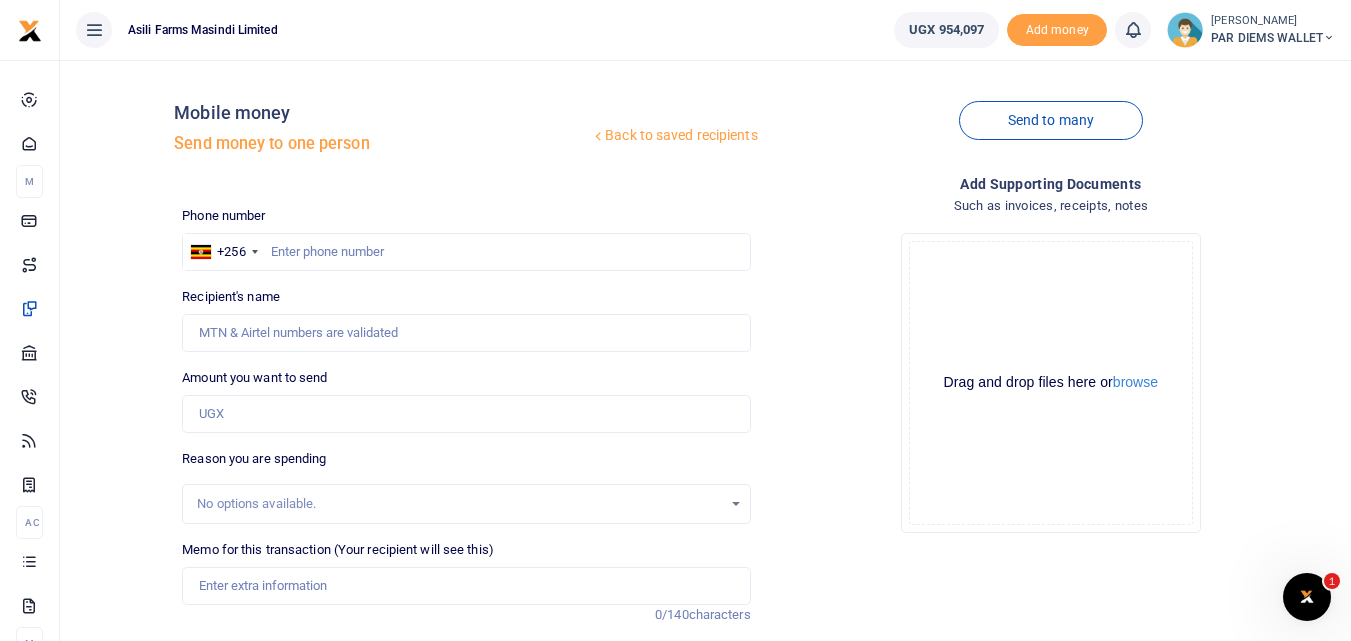 click on "Back to saved recipients" at bounding box center (674, 136) 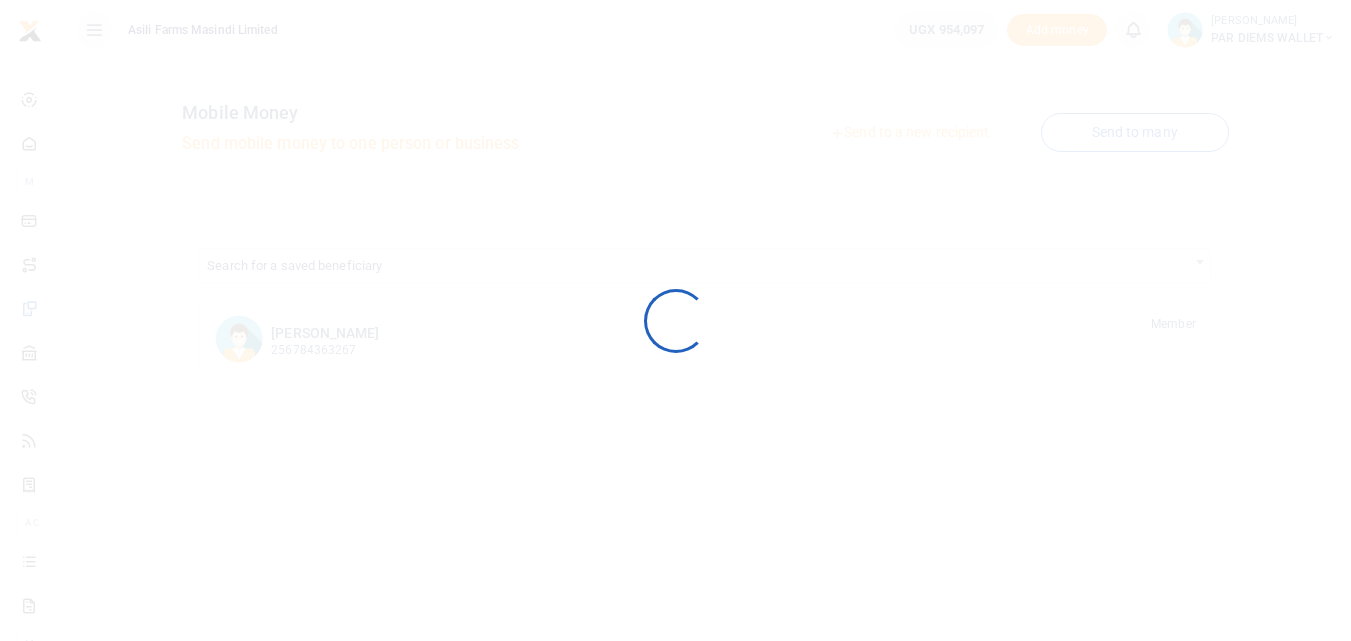 scroll, scrollTop: 0, scrollLeft: 0, axis: both 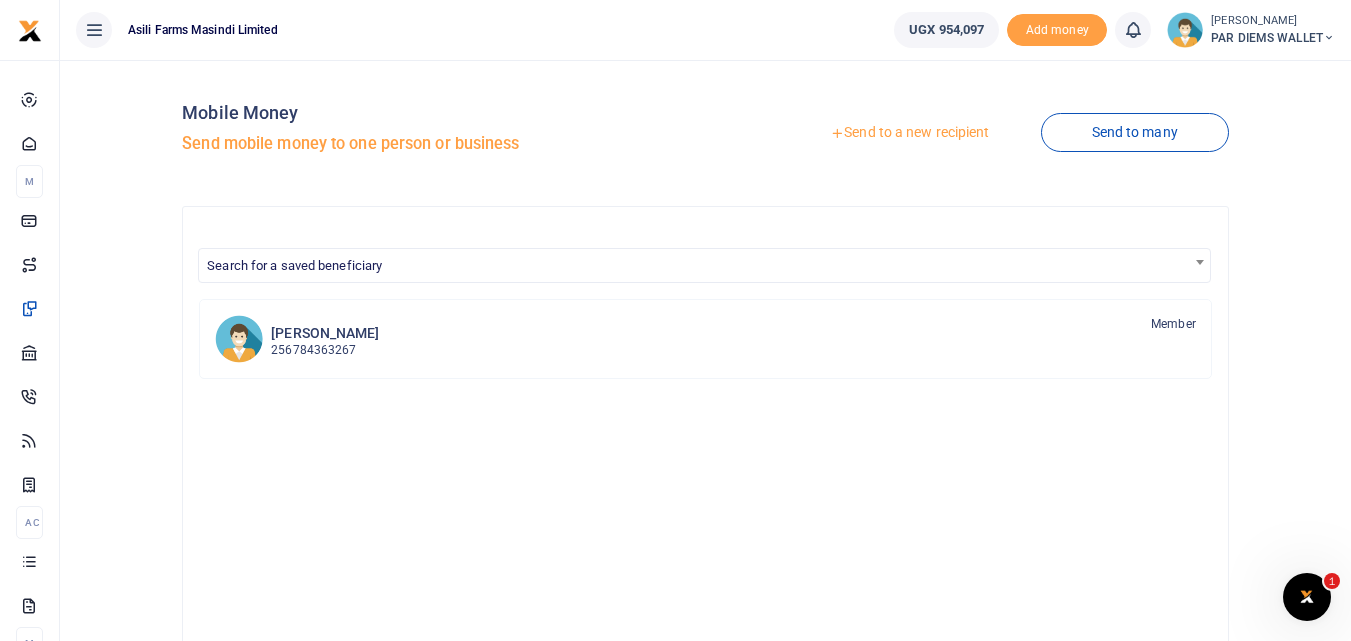 click on "Send to a new recipient" at bounding box center [909, 133] 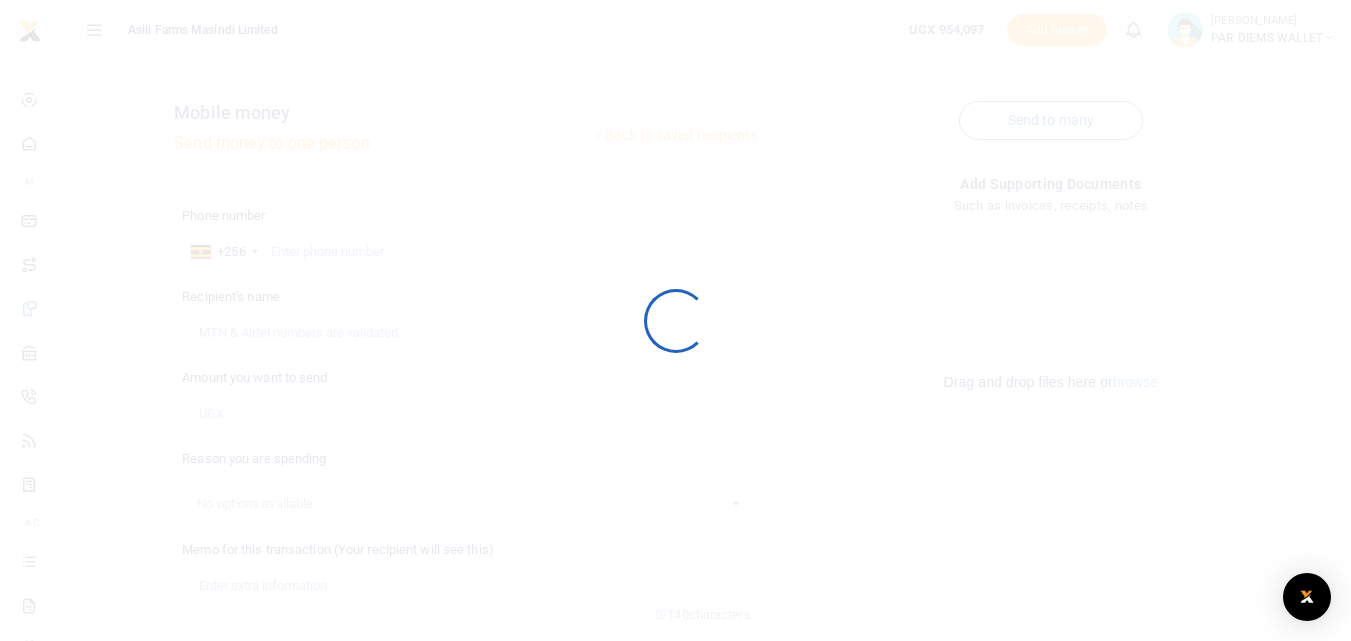 scroll, scrollTop: 0, scrollLeft: 0, axis: both 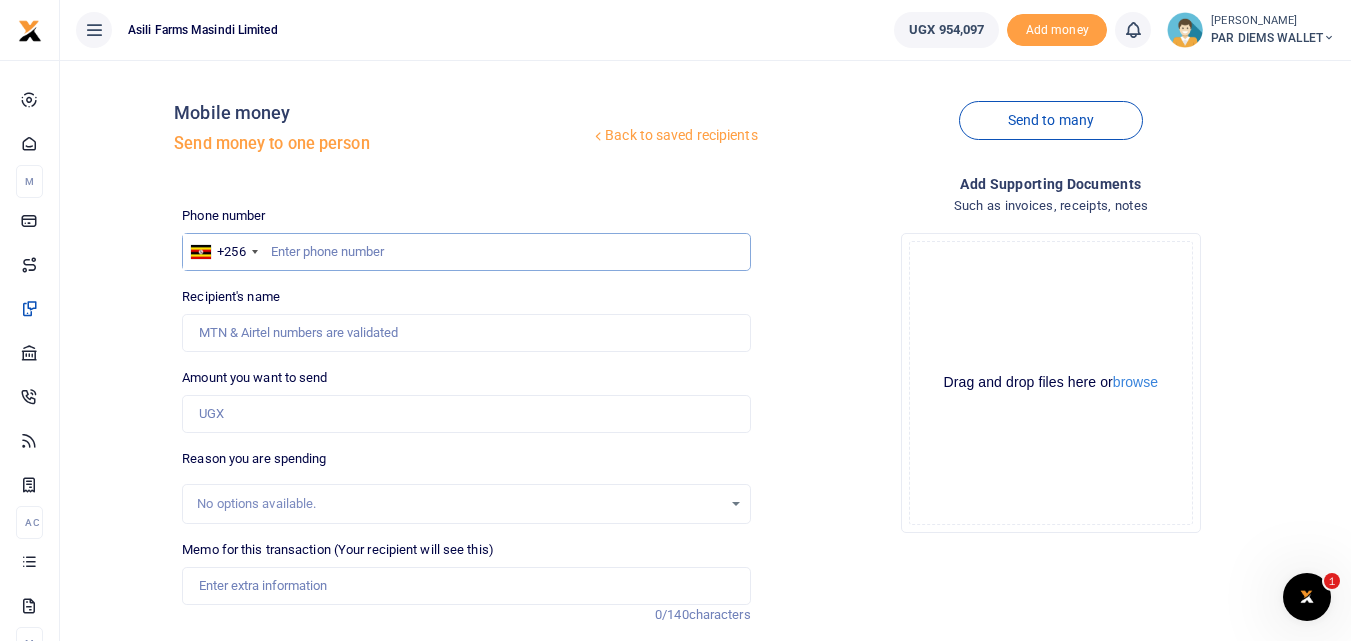 click at bounding box center (466, 252) 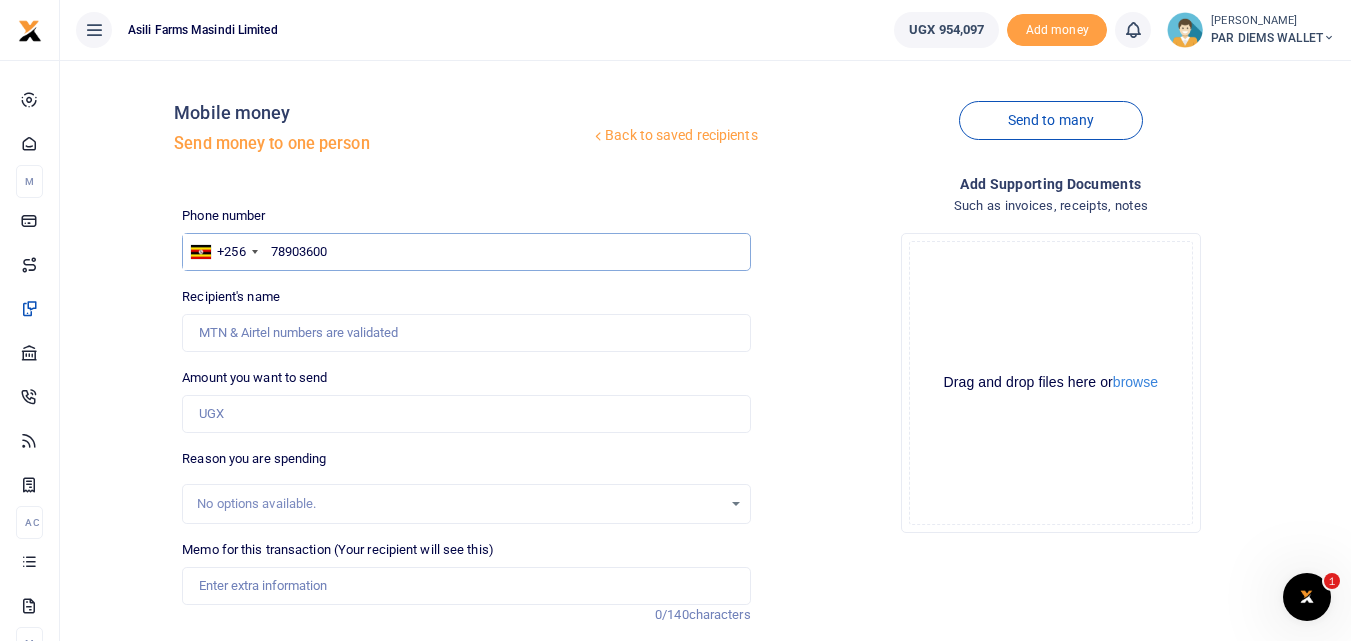 type on "789036003" 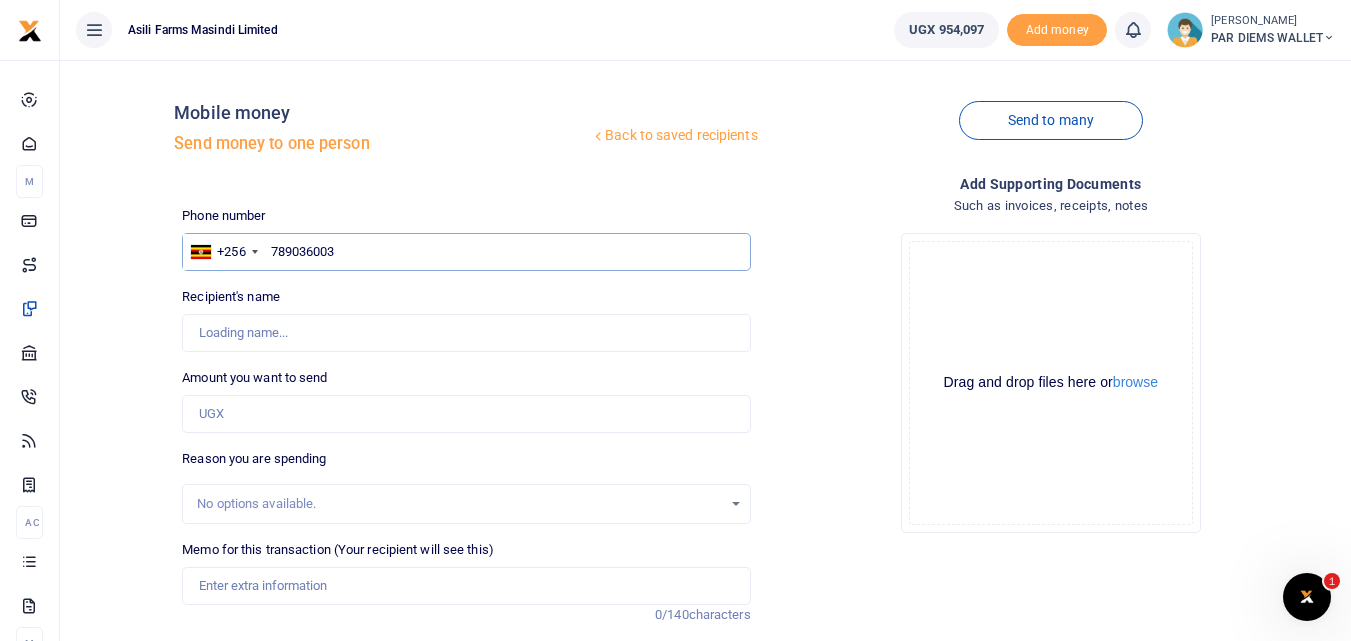 type on "Zimaze Joseph" 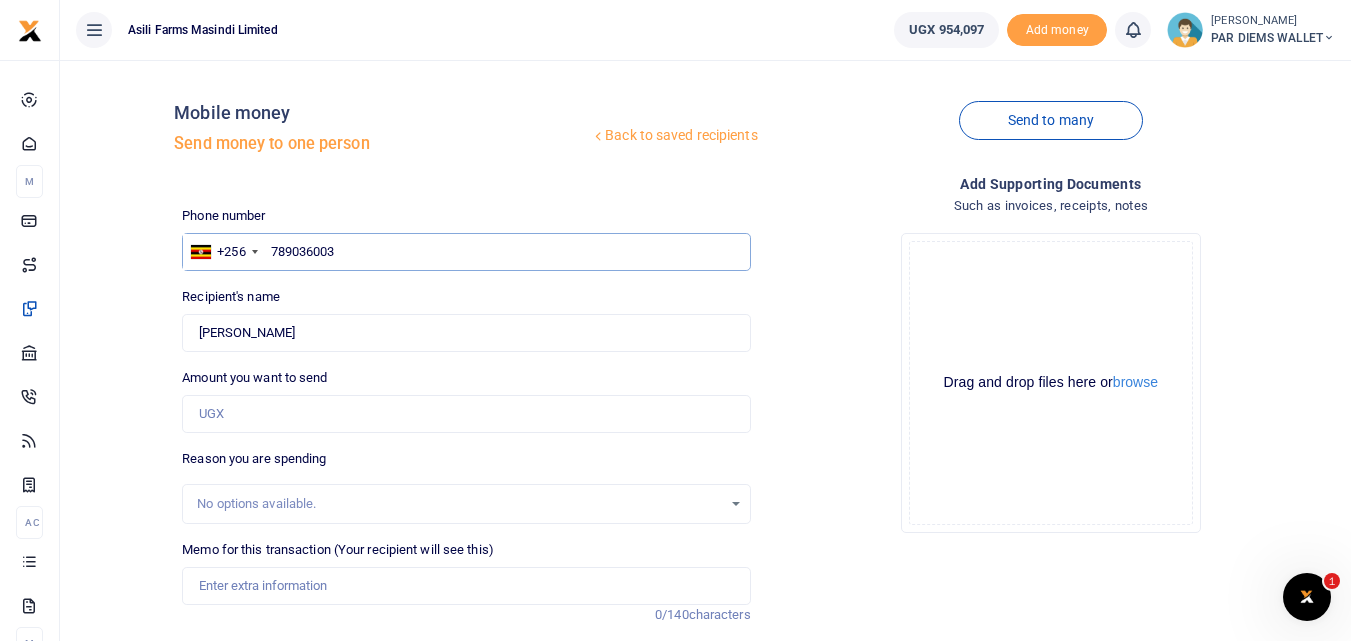 type on "789036003" 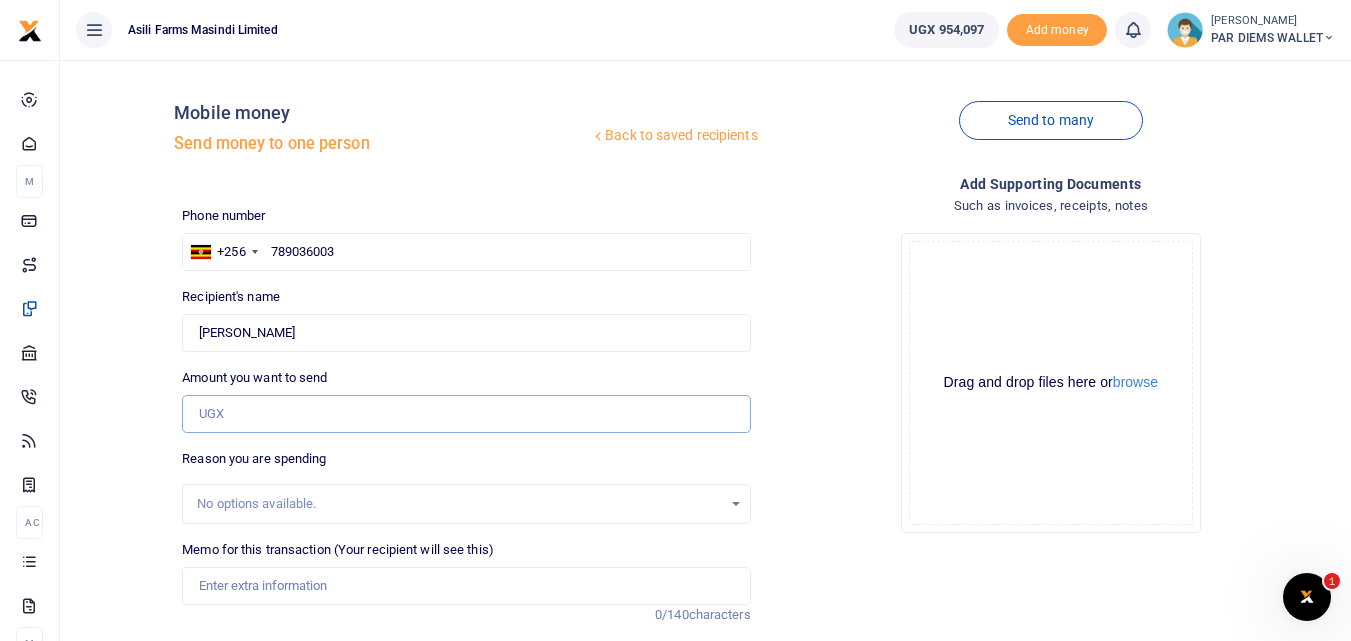 click on "Amount you want to send" at bounding box center (466, 414) 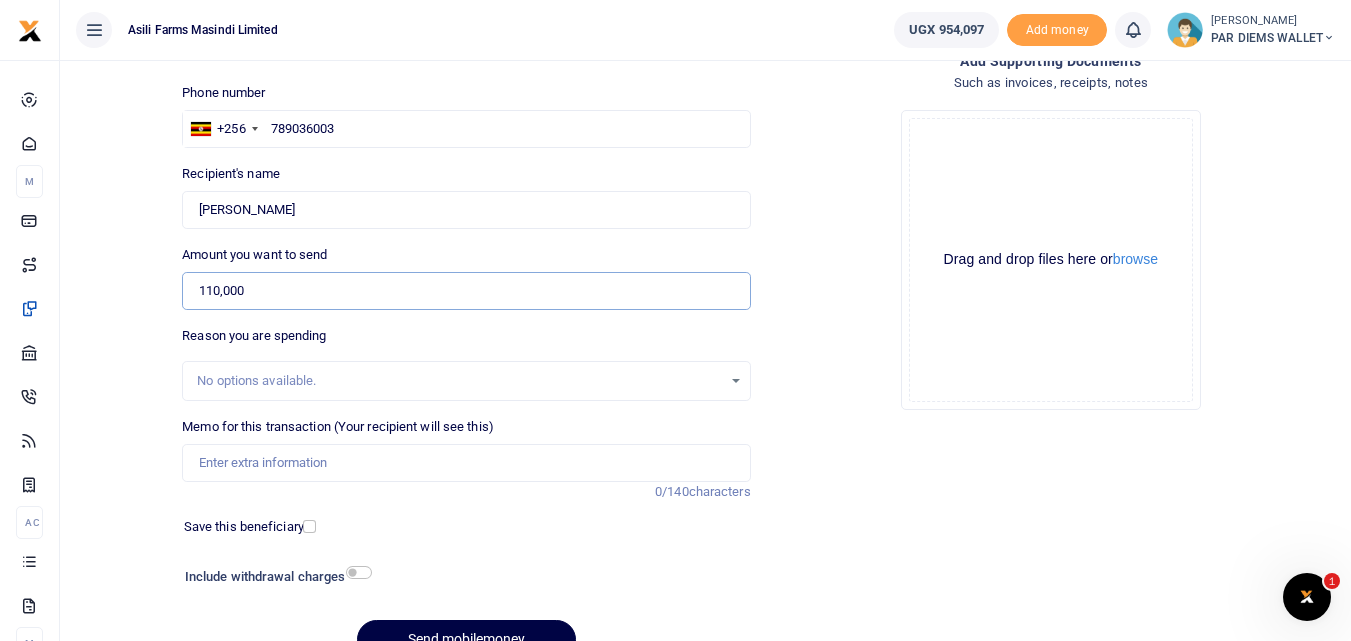 scroll, scrollTop: 193, scrollLeft: 0, axis: vertical 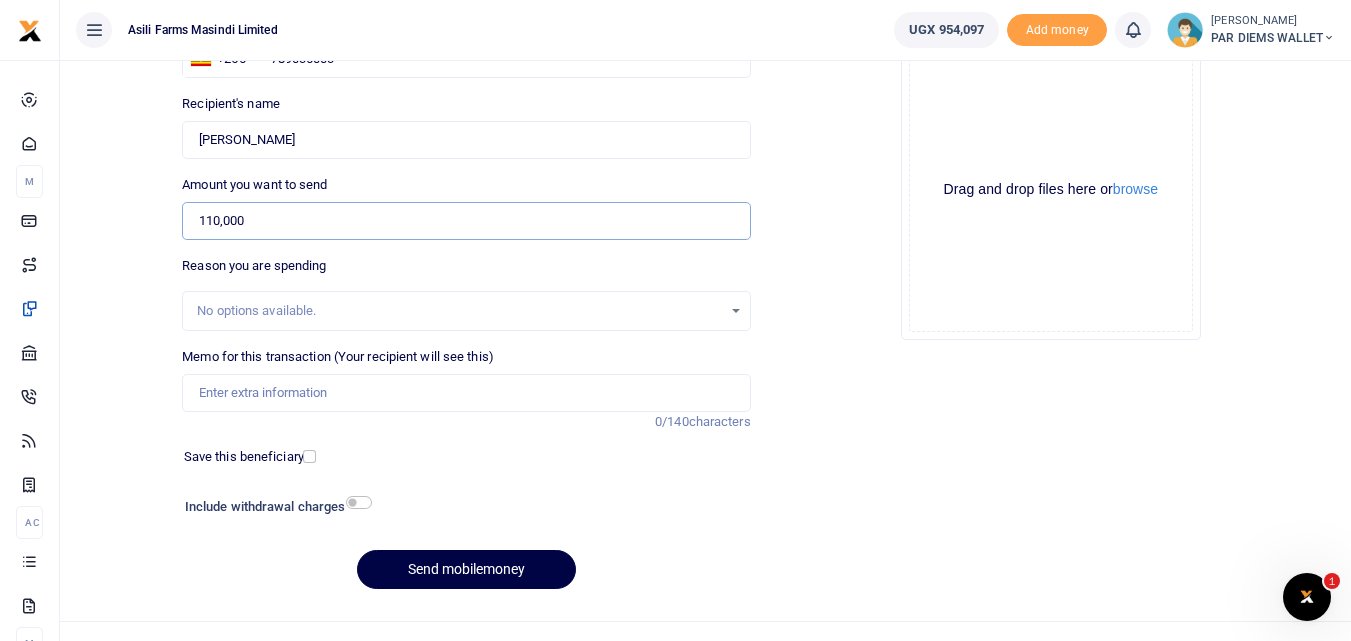 type on "110,000" 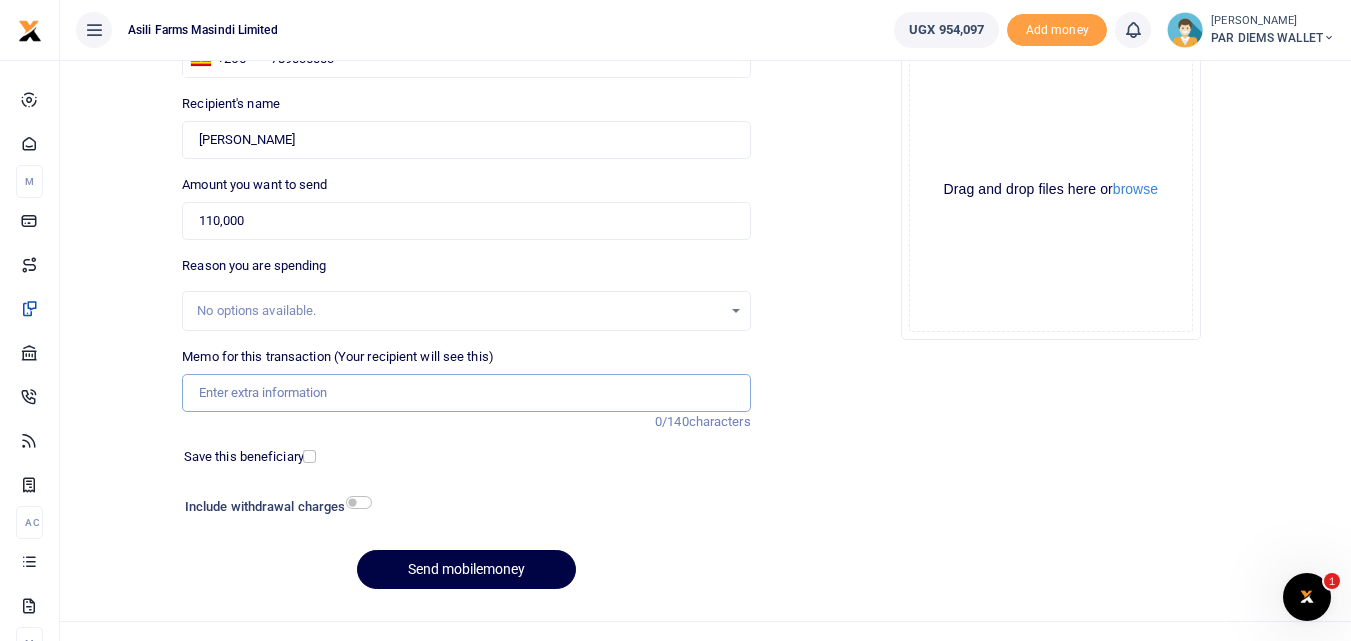 click on "Memo for this transaction (Your recipient will see this)" at bounding box center (466, 393) 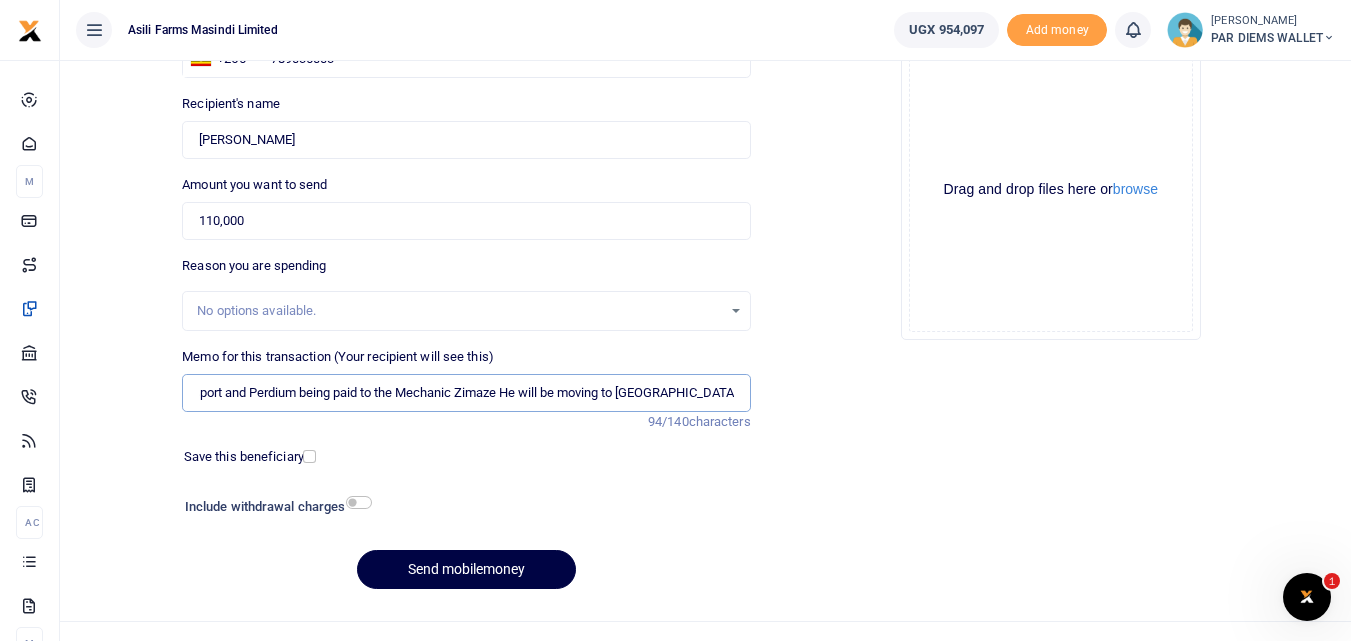 scroll, scrollTop: 0, scrollLeft: 39, axis: horizontal 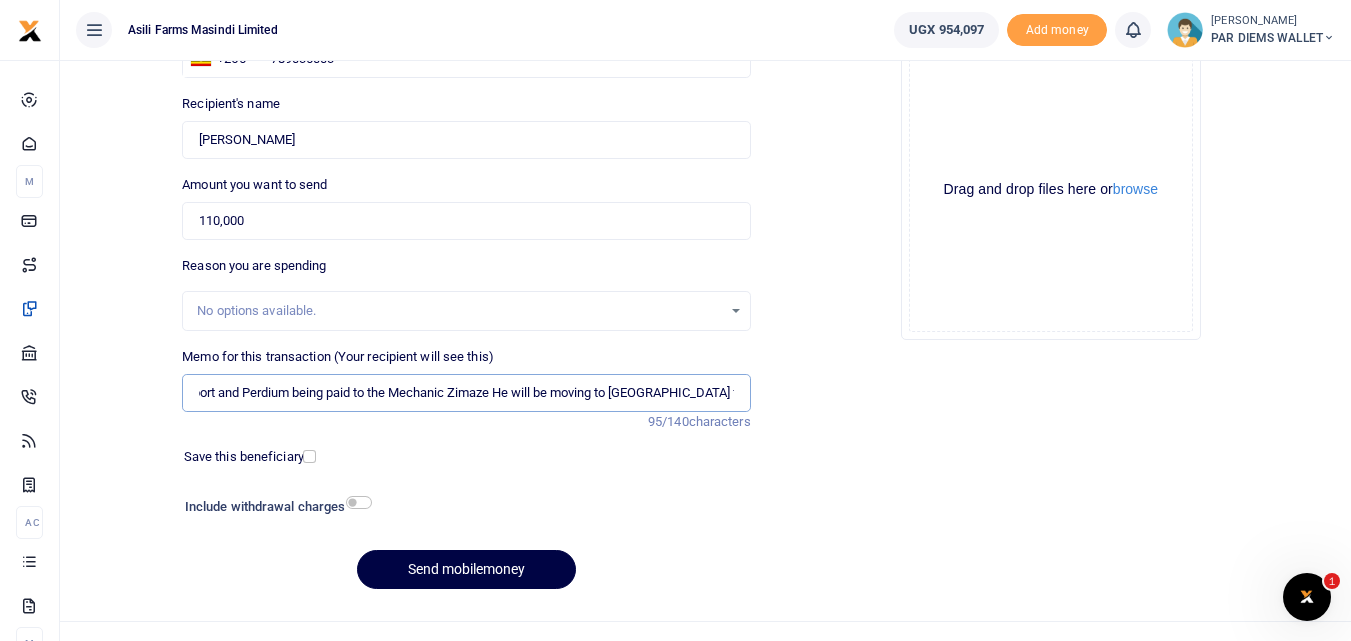 type on "Transport and Perdium being paid to the Mechanic Zimaze He will be moving to [GEOGRAPHIC_DATA] for spares" 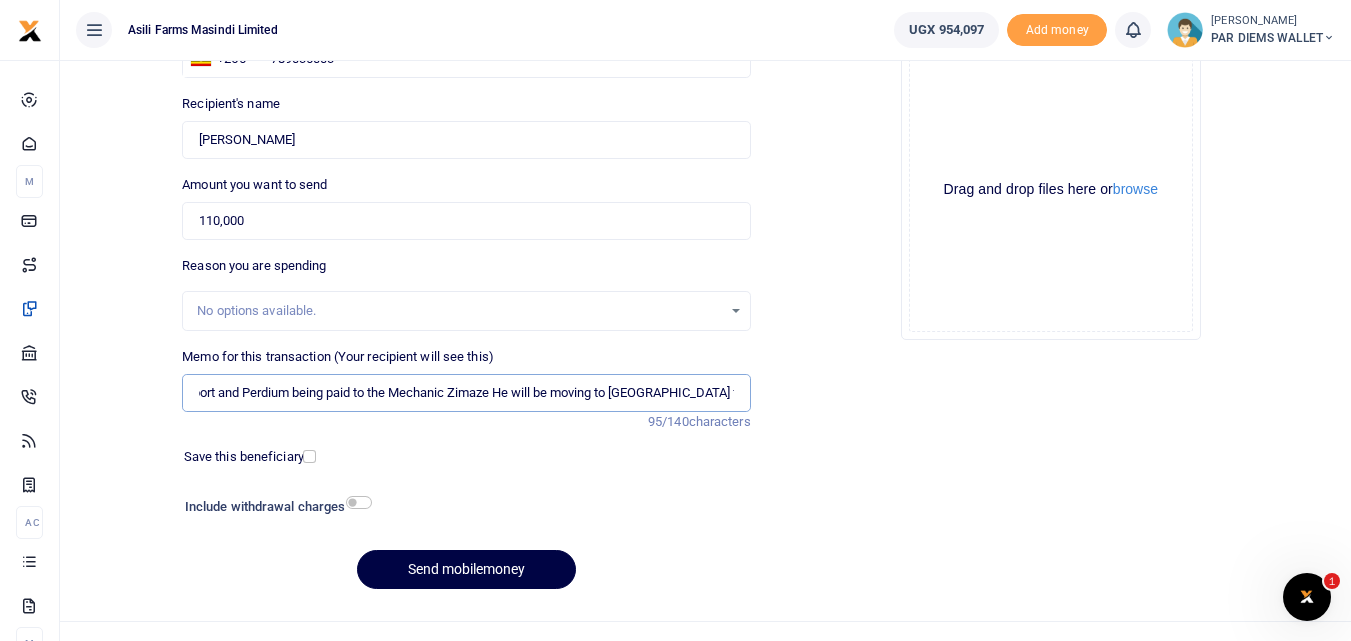 scroll, scrollTop: 0, scrollLeft: 0, axis: both 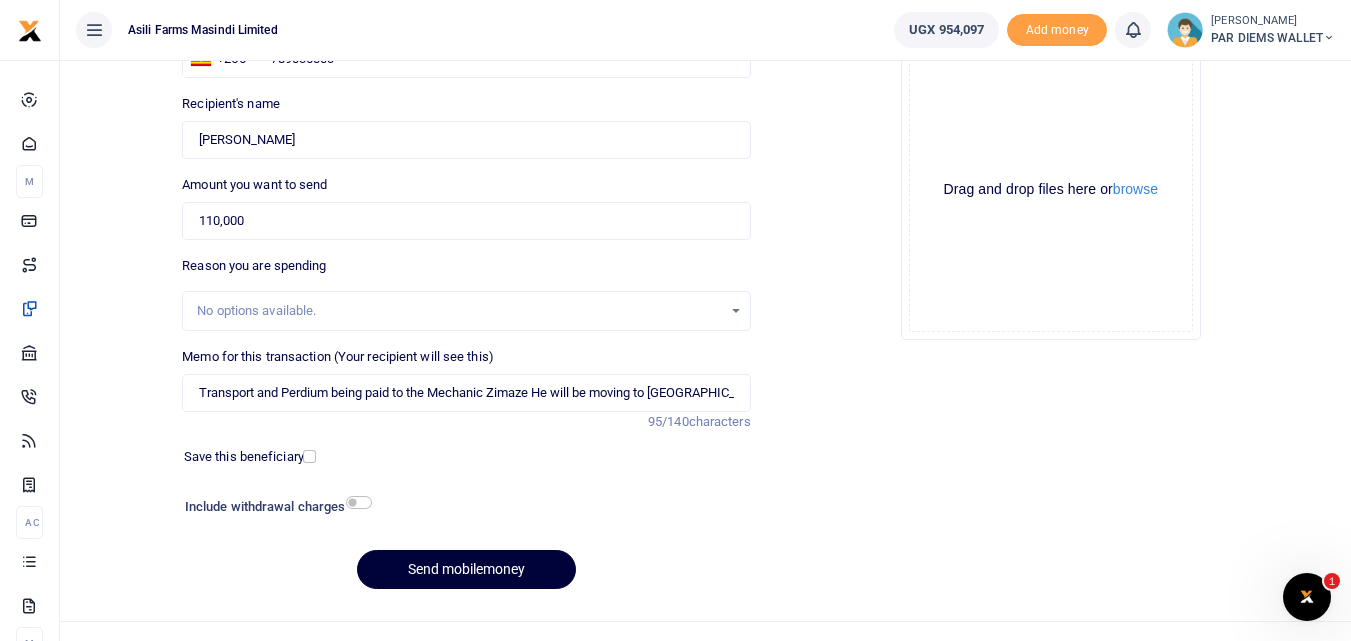 click on "Send mobilemoney" at bounding box center [466, 569] 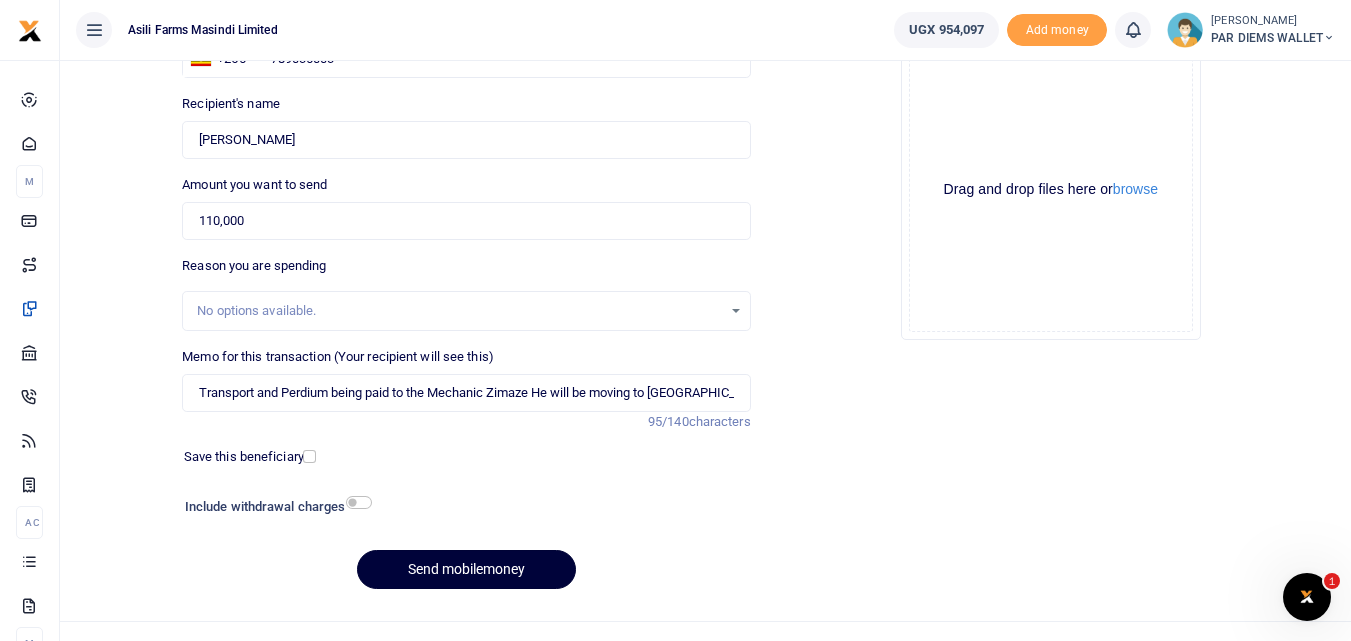 click on "Send mobilemoney" at bounding box center [466, 569] 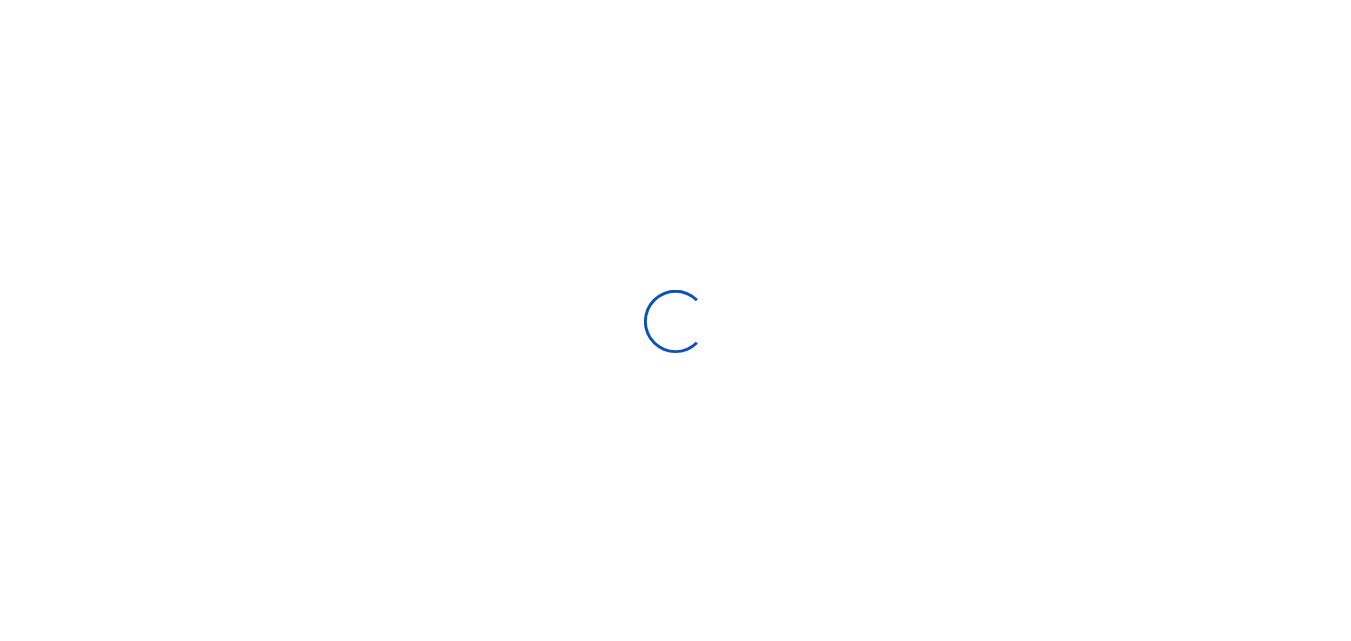 scroll, scrollTop: 0, scrollLeft: 0, axis: both 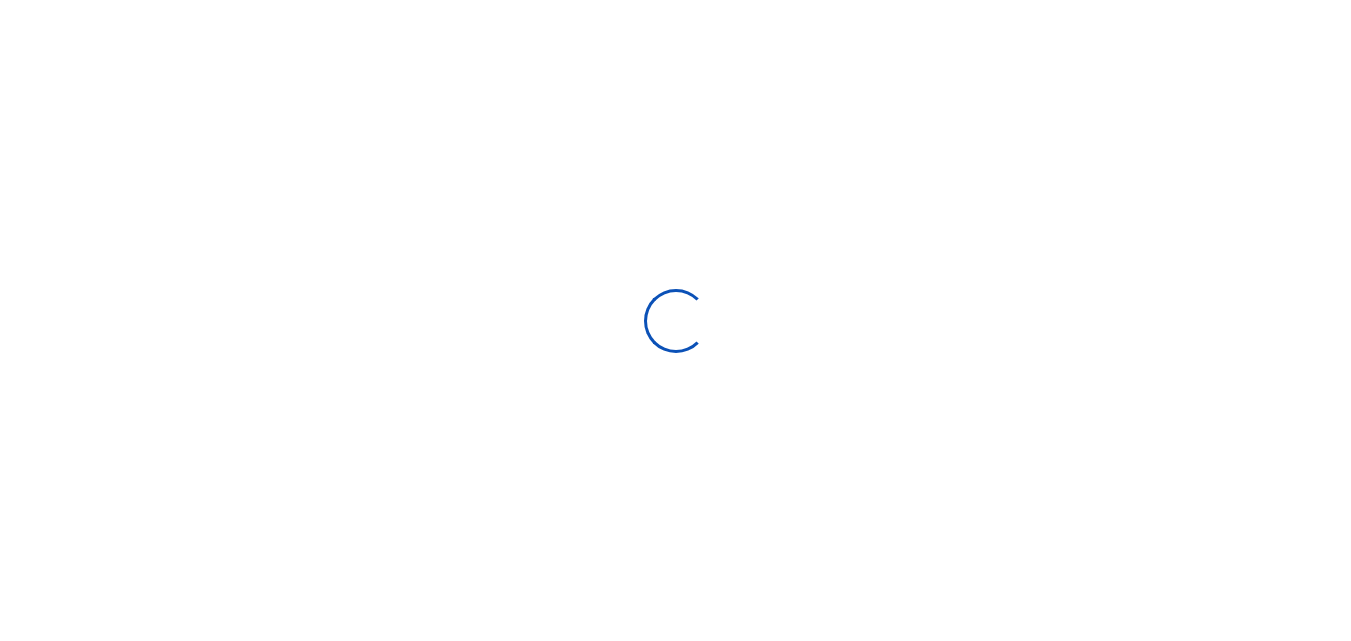 select 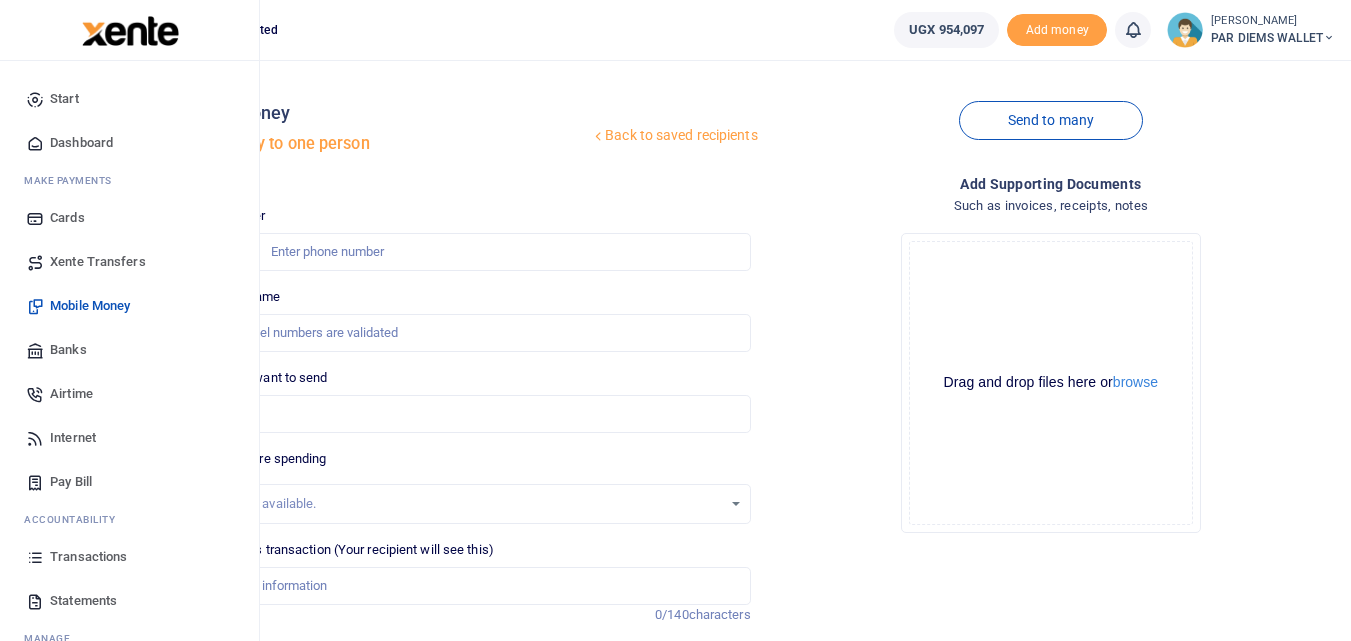 click at bounding box center [35, 557] 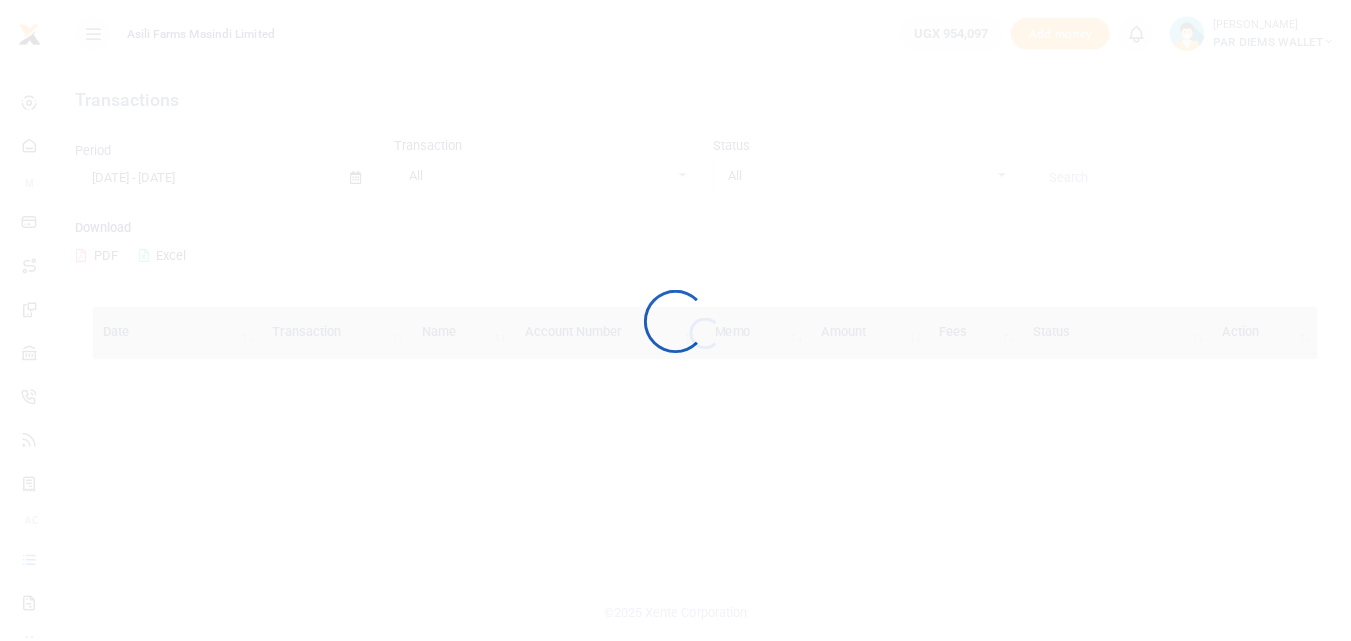 scroll, scrollTop: 0, scrollLeft: 0, axis: both 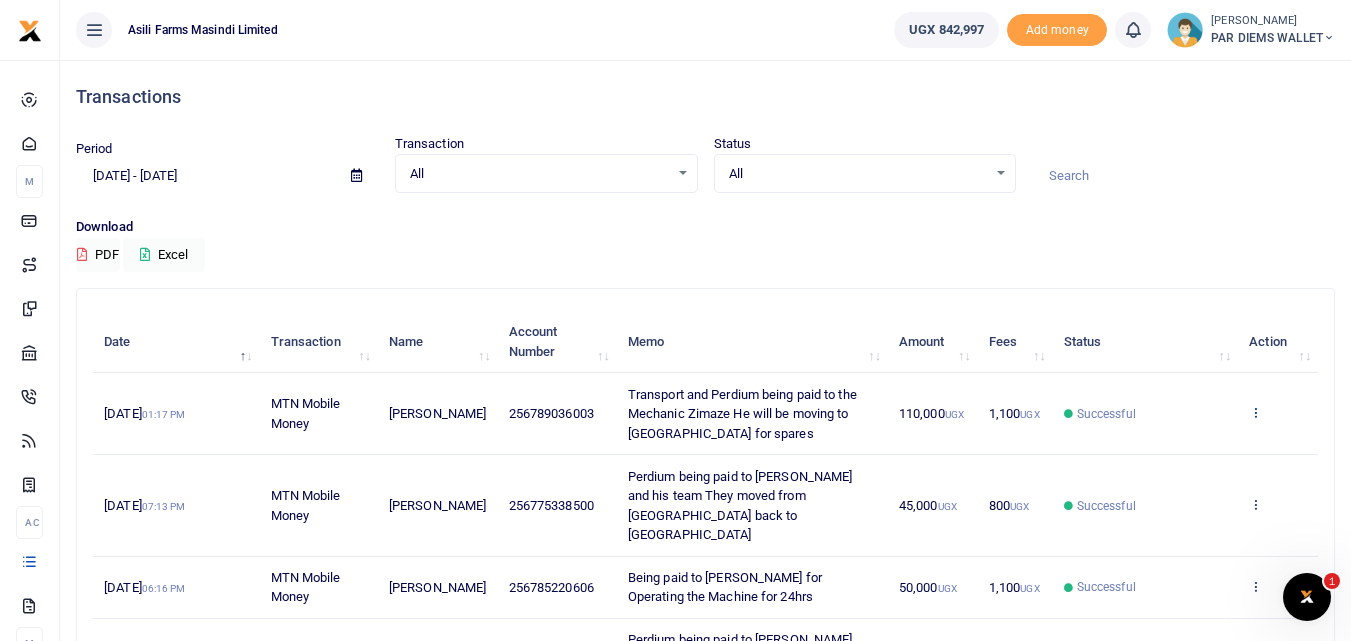 click at bounding box center [1255, 412] 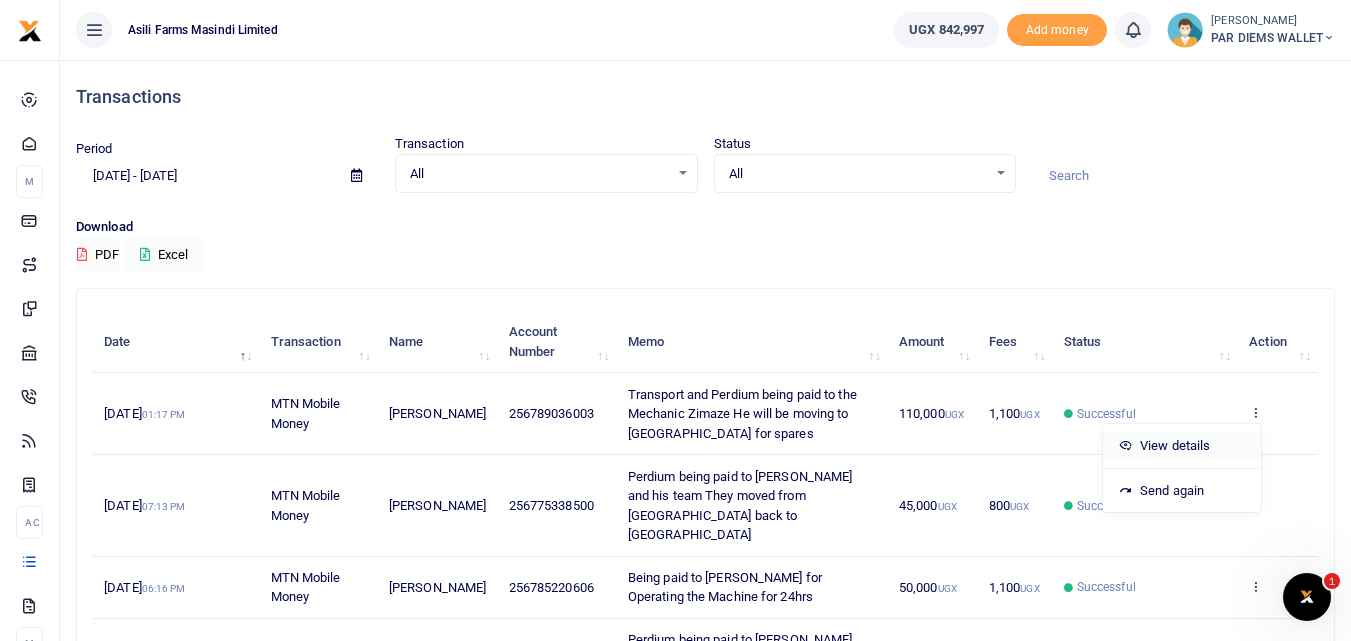 click on "View details" at bounding box center [1182, 446] 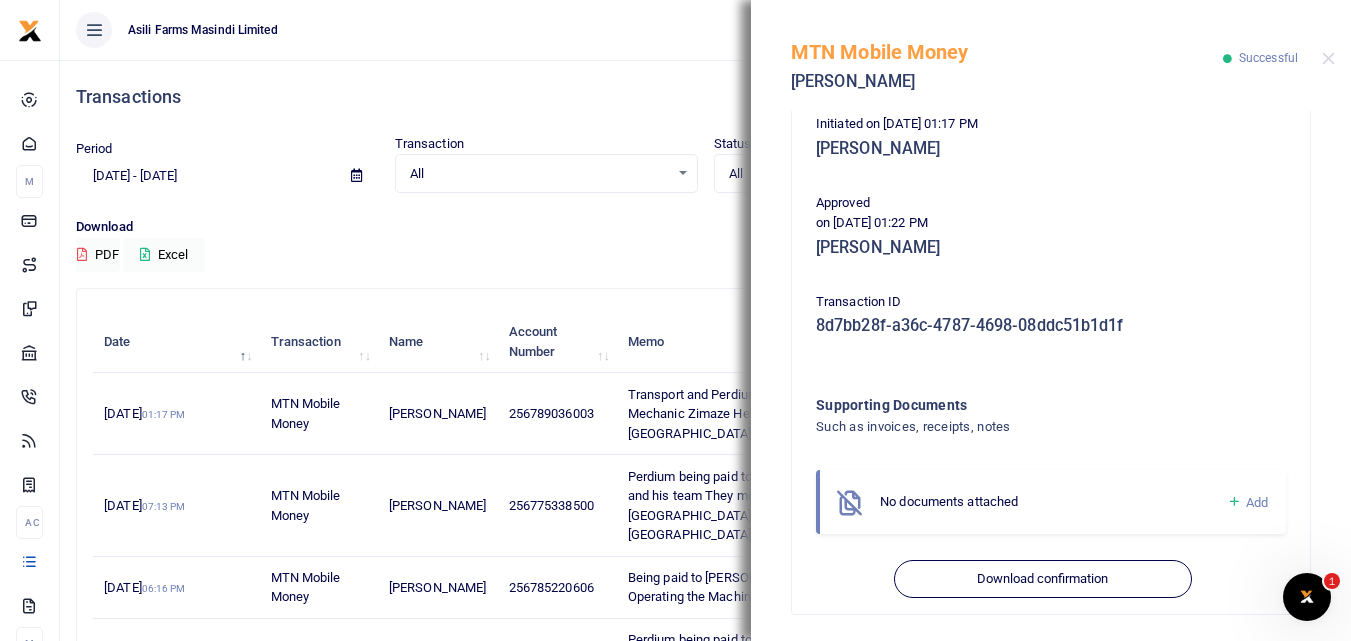 scroll, scrollTop: 442, scrollLeft: 0, axis: vertical 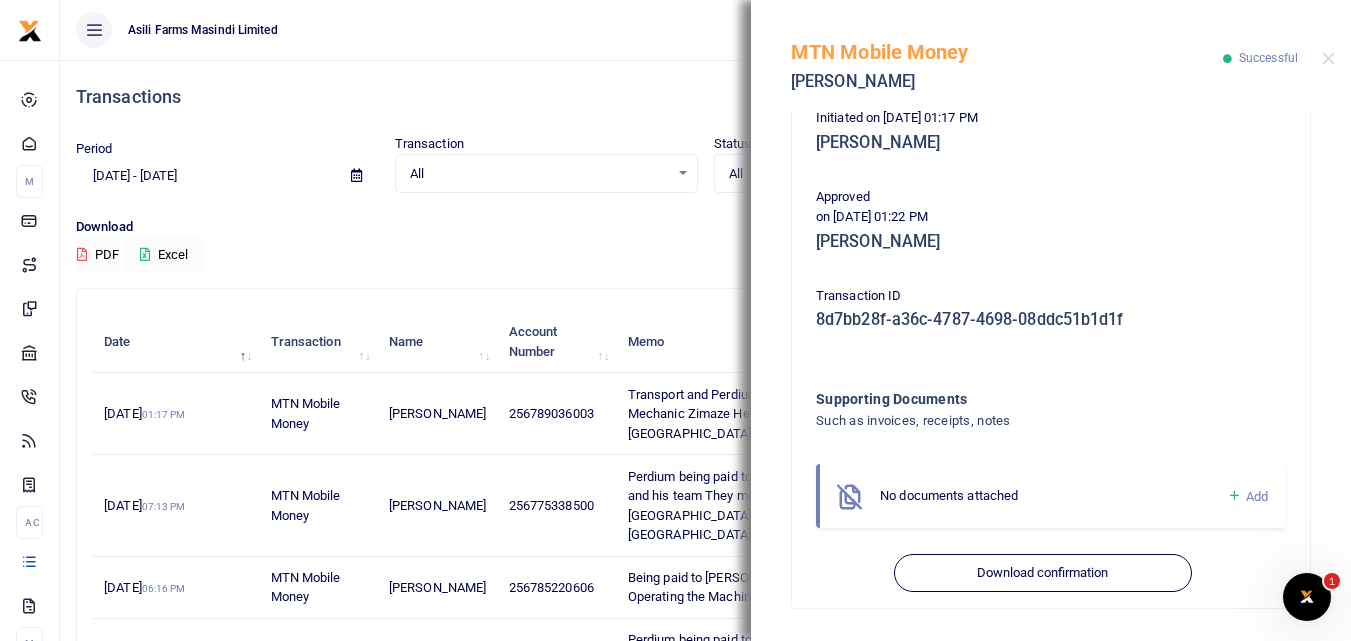 click at bounding box center [1234, 496] 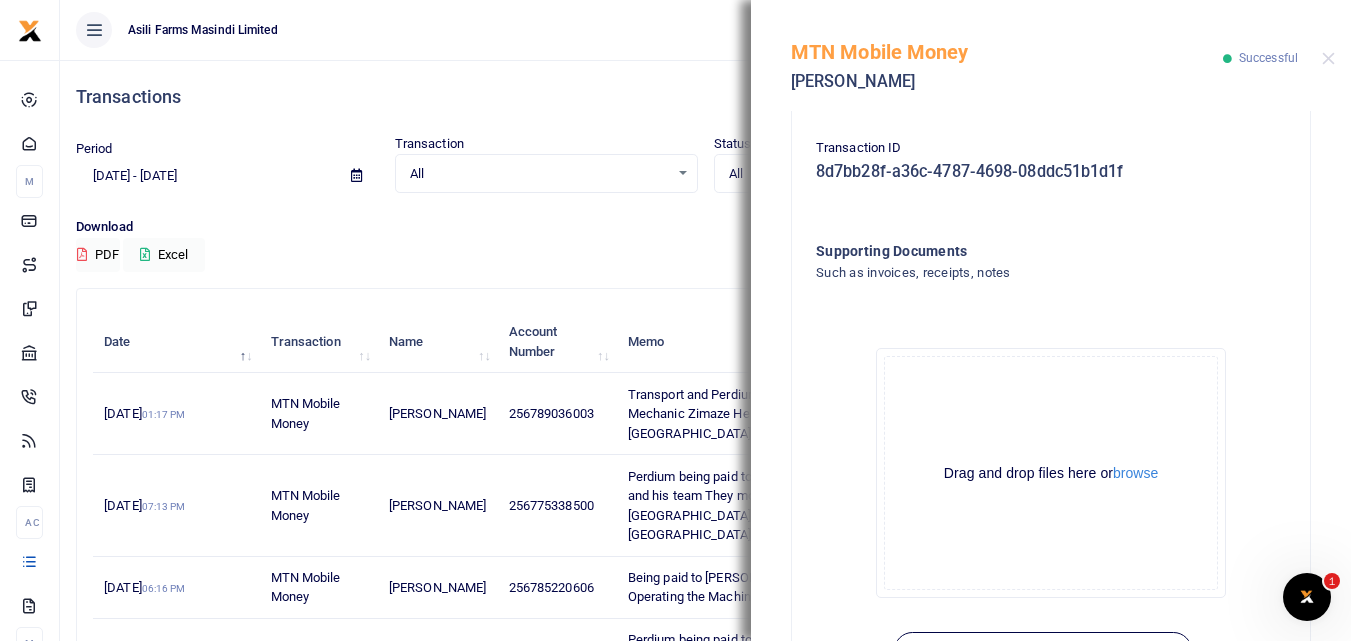 scroll, scrollTop: 667, scrollLeft: 0, axis: vertical 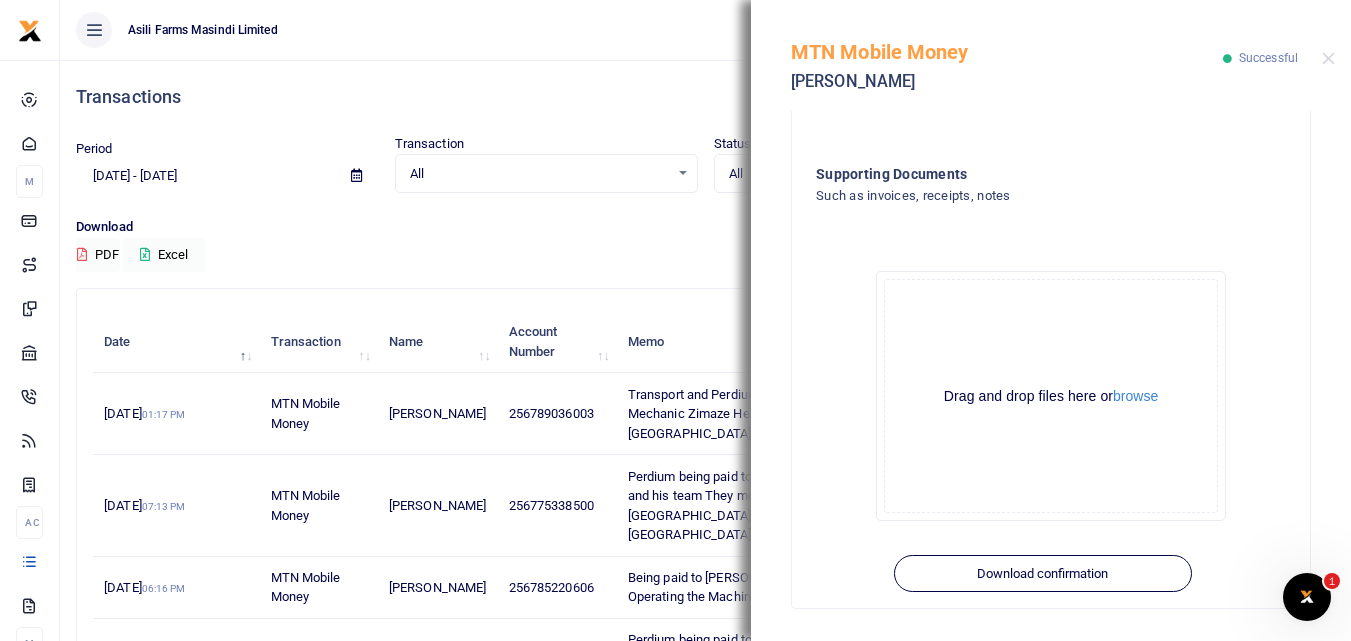 click on "Drag and drop files here or  browse Powered by  Uppy" 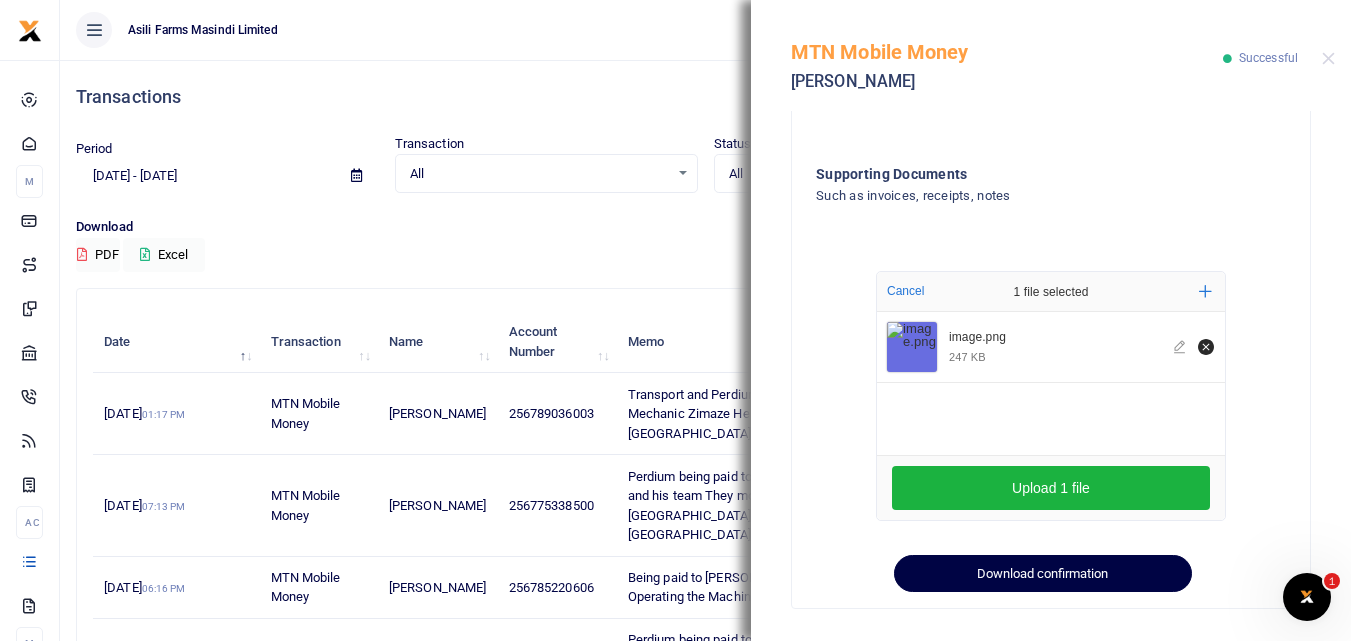 click on "Download confirmation" at bounding box center (1042, 574) 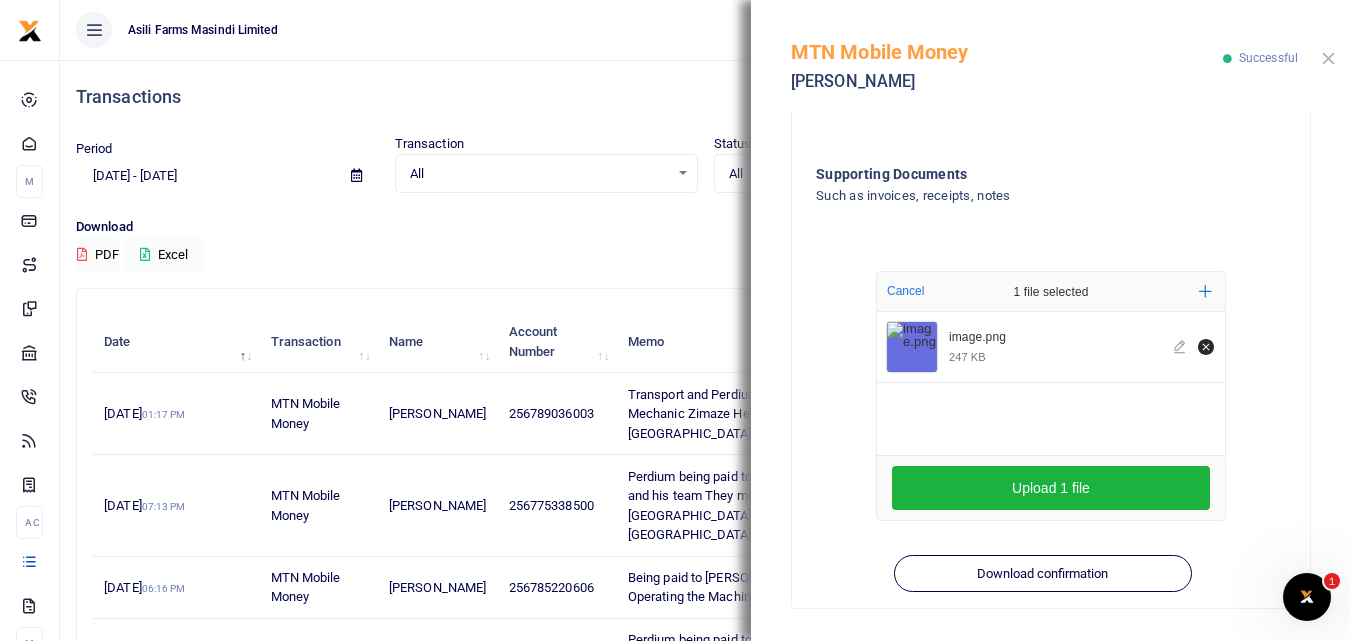 click at bounding box center (1328, 58) 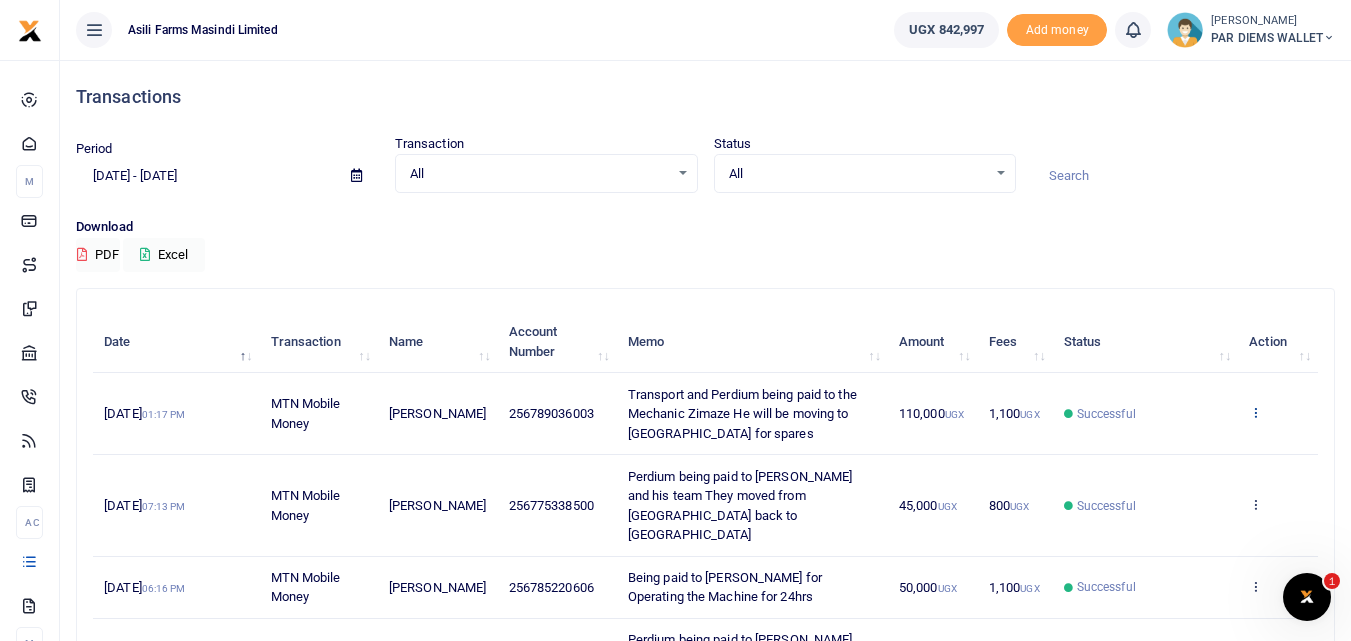 click at bounding box center [1255, 412] 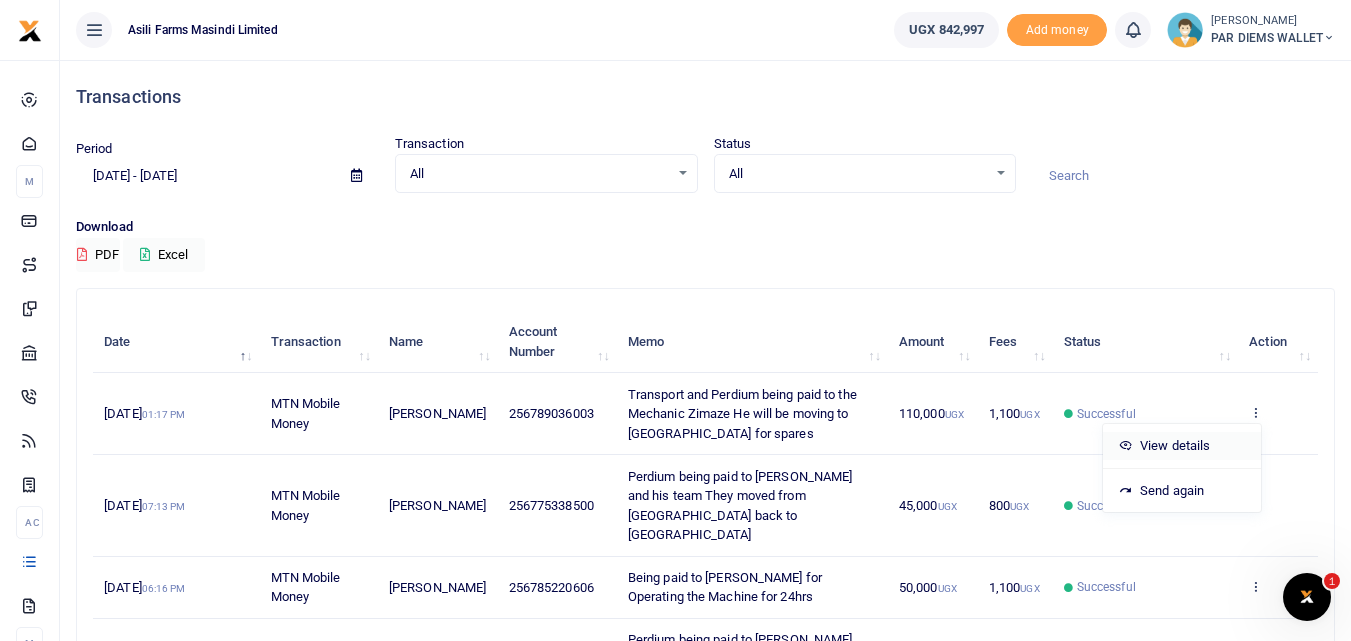 click on "View details" at bounding box center (1182, 446) 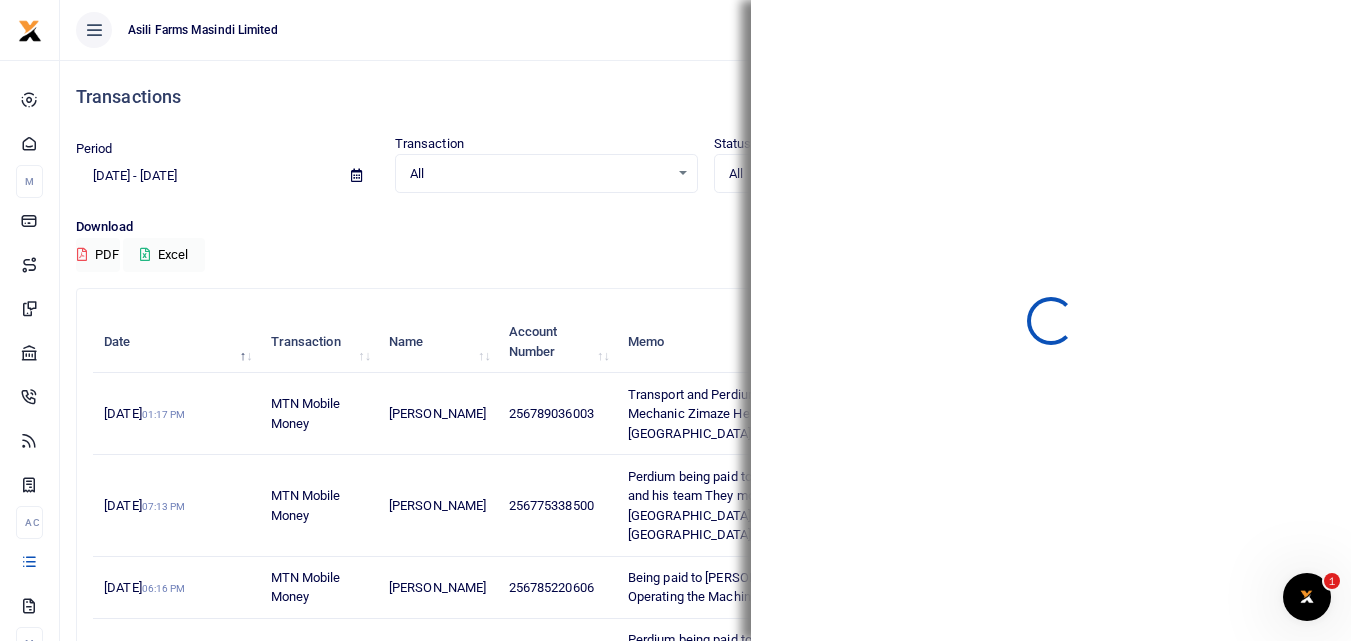 click on "Transactions
Period
[DATE] - [DATE]
Transaction
All Select an option...
All
Airtime
Internet
Utilities
Invoices
Mobile Money Payout
Deposits/Topup
Card creation
Taxes
Bank to Bank Transfer
Status
All Select an option..." at bounding box center [675, 674] 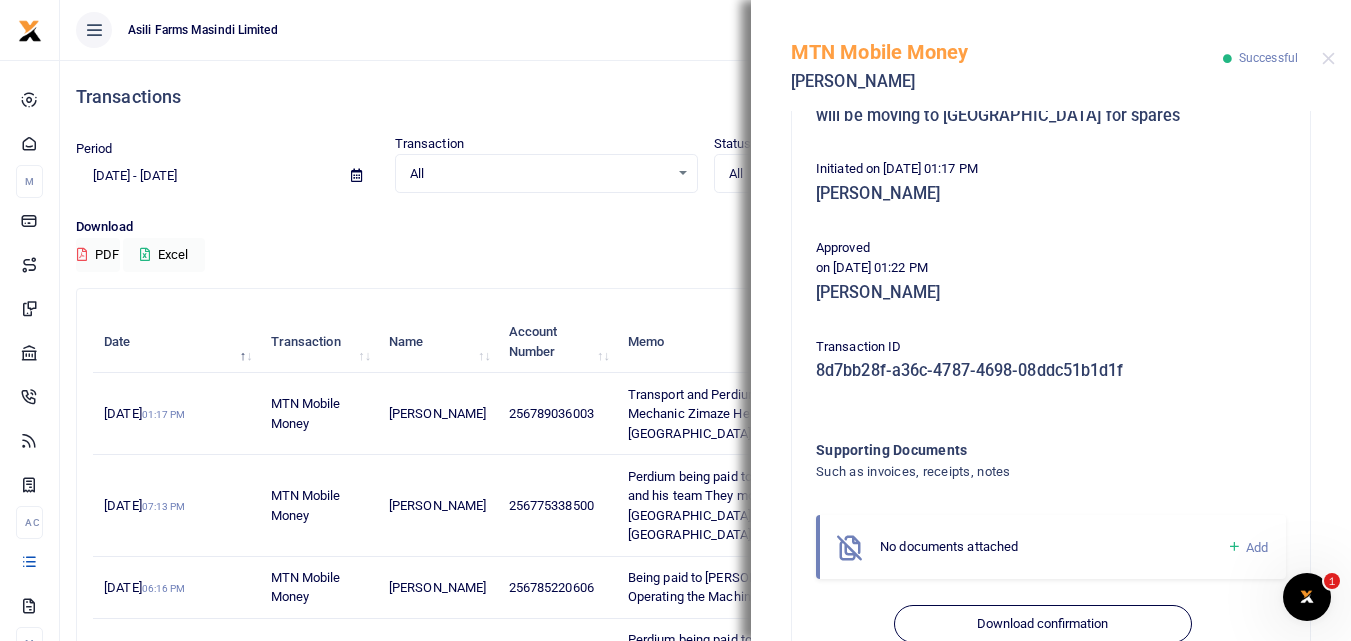 scroll, scrollTop: 395, scrollLeft: 0, axis: vertical 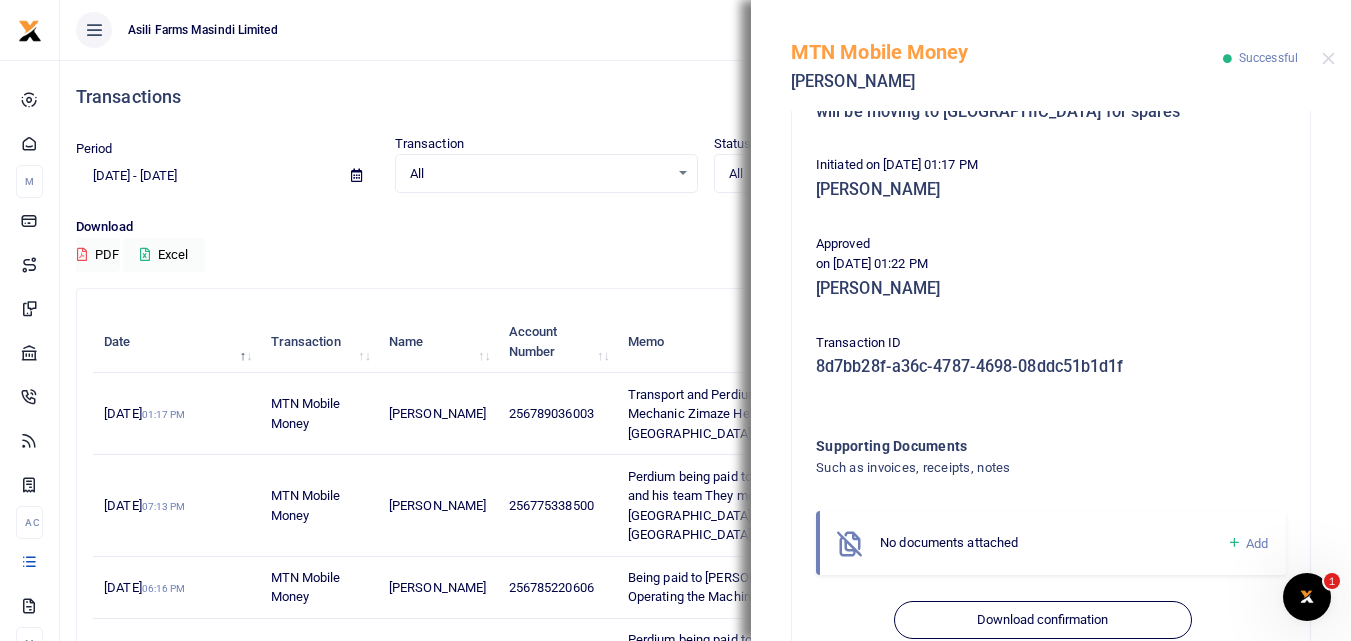 click at bounding box center [1234, 543] 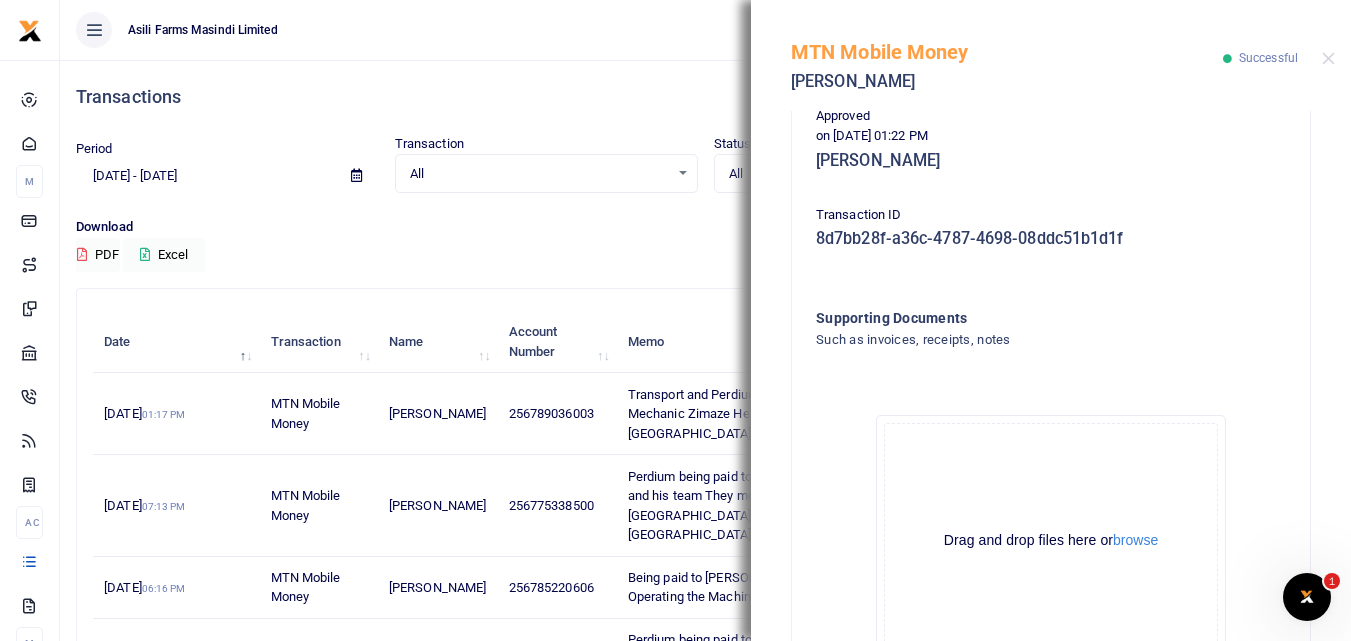 scroll, scrollTop: 667, scrollLeft: 0, axis: vertical 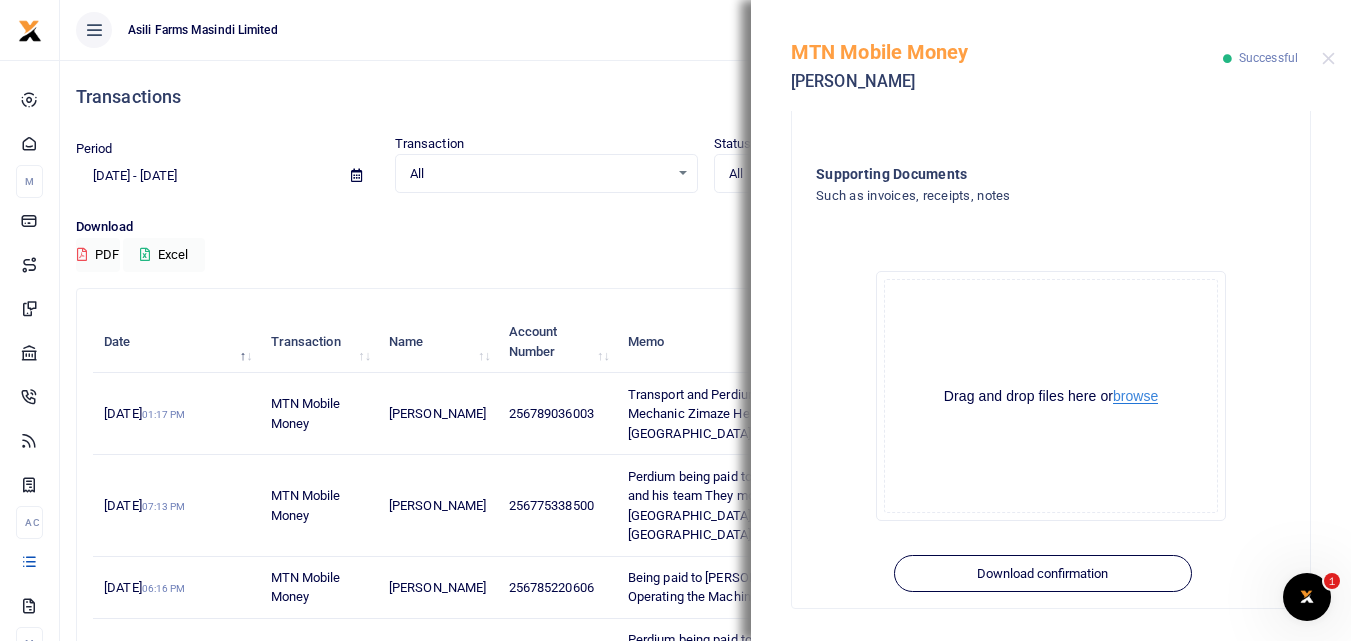 click on "browse" at bounding box center (1135, 396) 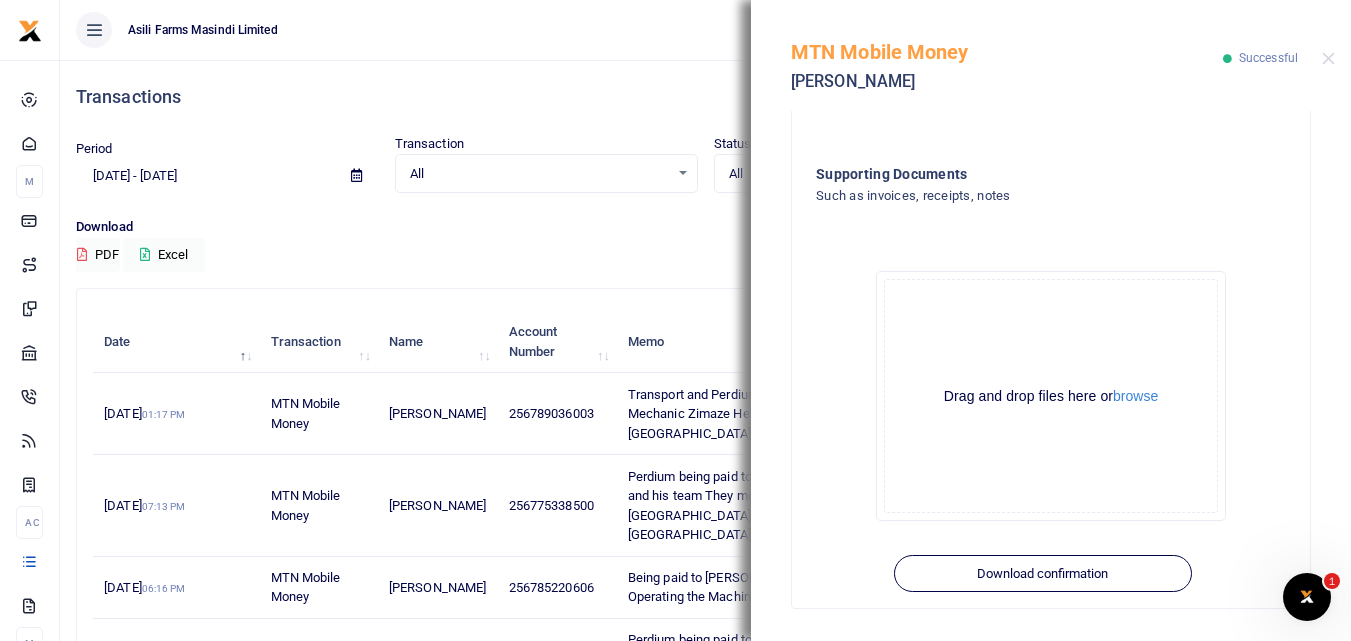 click on "Drag and drop files here or  browse Powered by  Uppy" 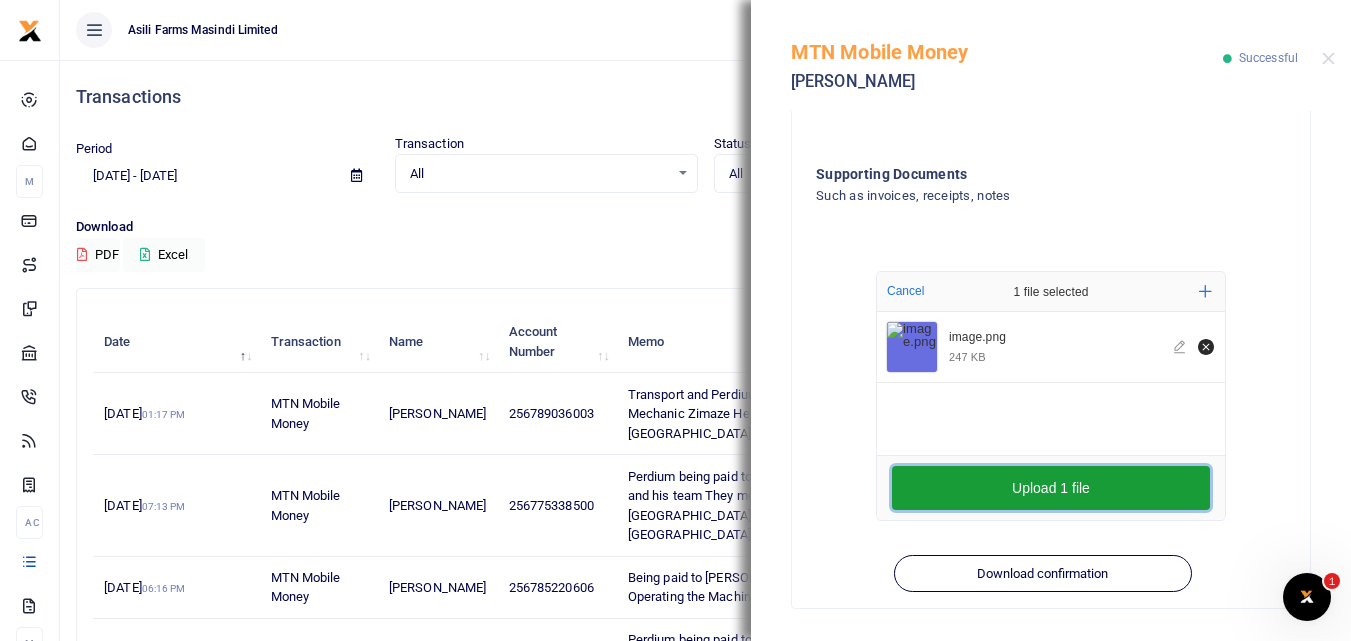 click on "Upload 1 file" at bounding box center [1051, 488] 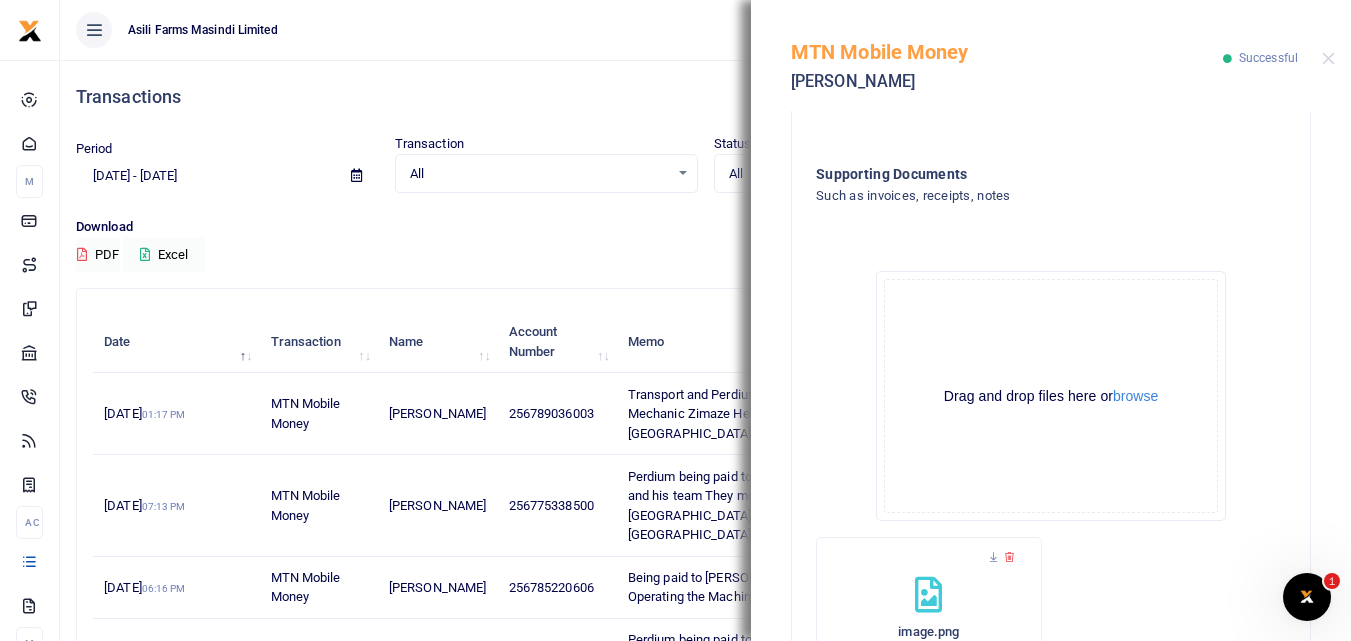 scroll, scrollTop: 857, scrollLeft: 0, axis: vertical 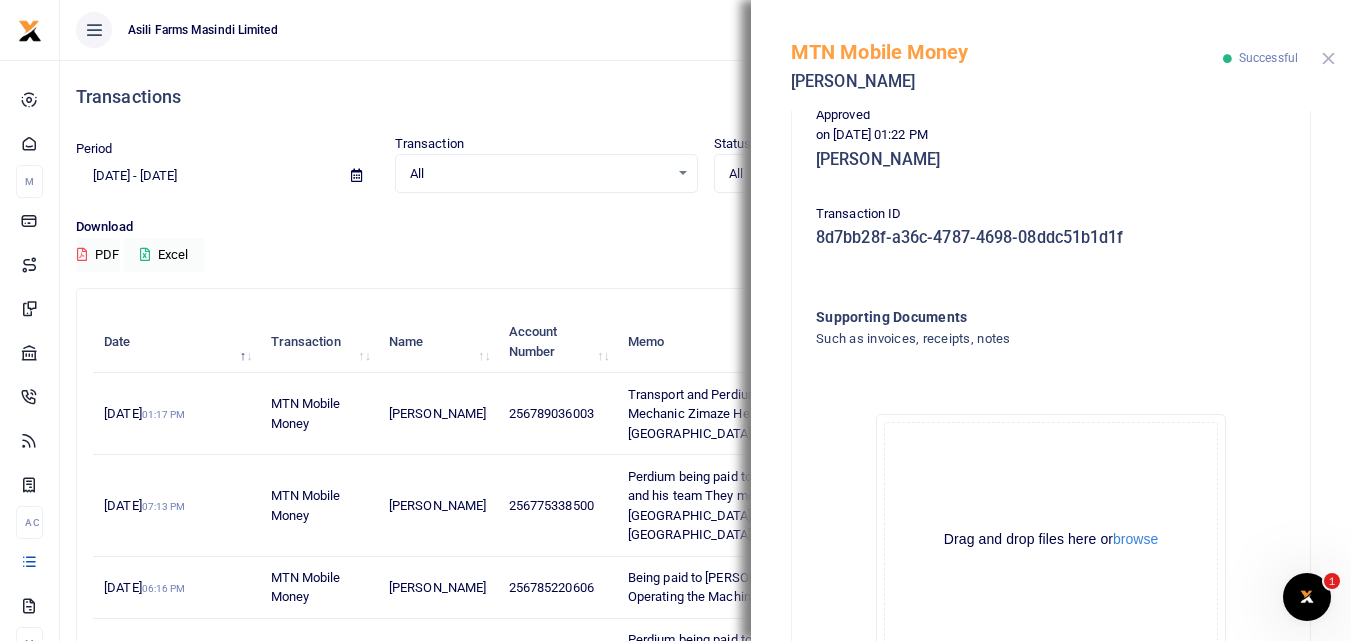 click at bounding box center (1328, 58) 